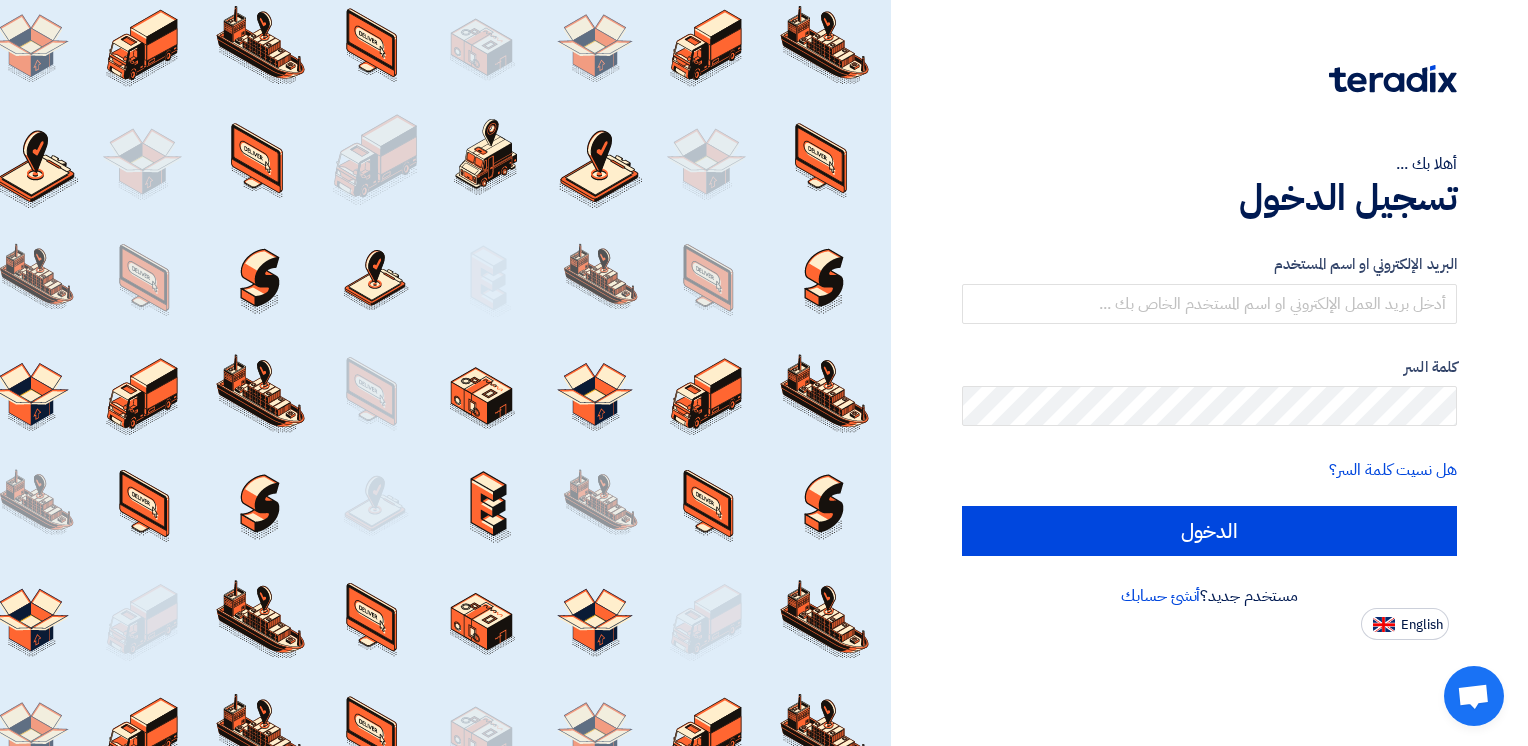 scroll, scrollTop: 0, scrollLeft: 0, axis: both 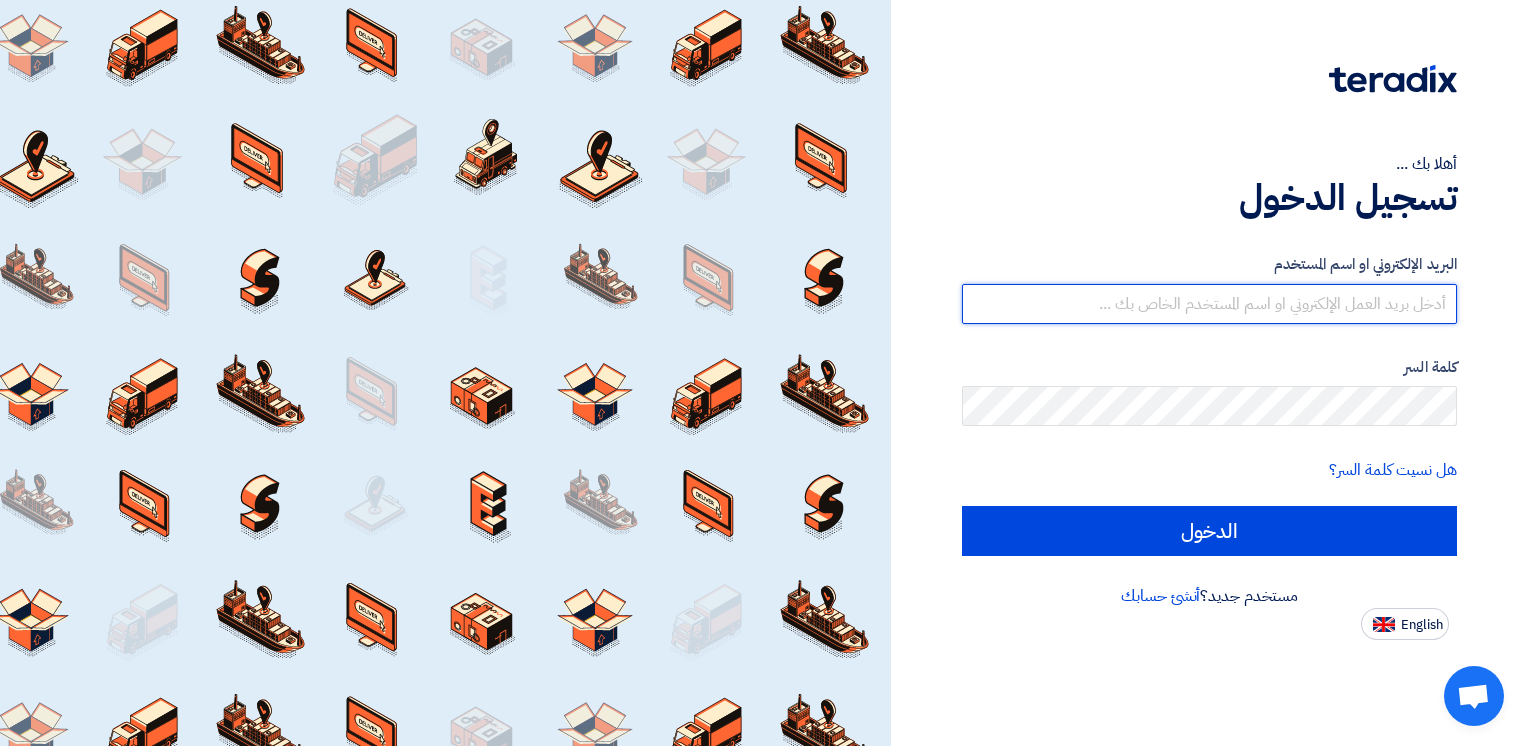 click at bounding box center (1209, 304) 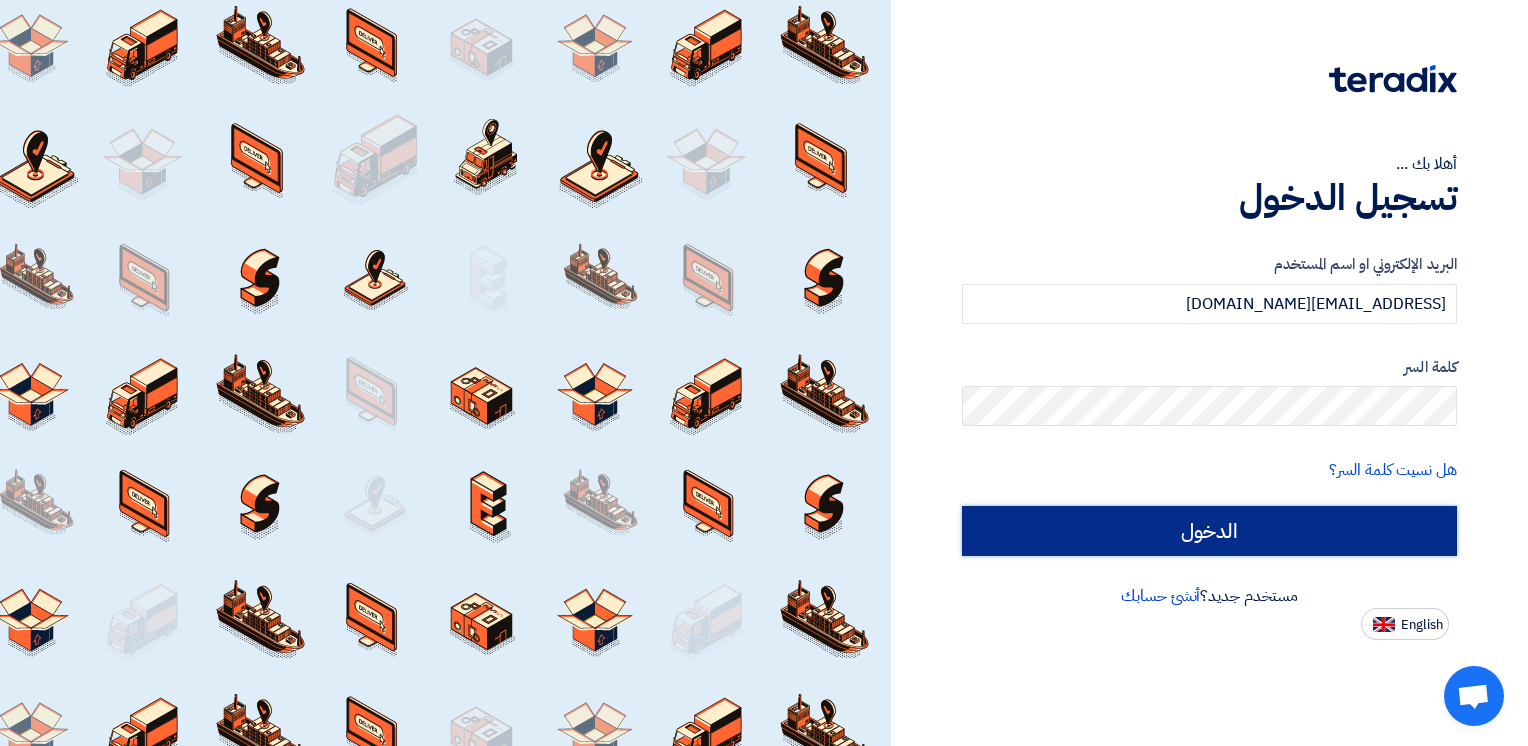 click on "الدخول" 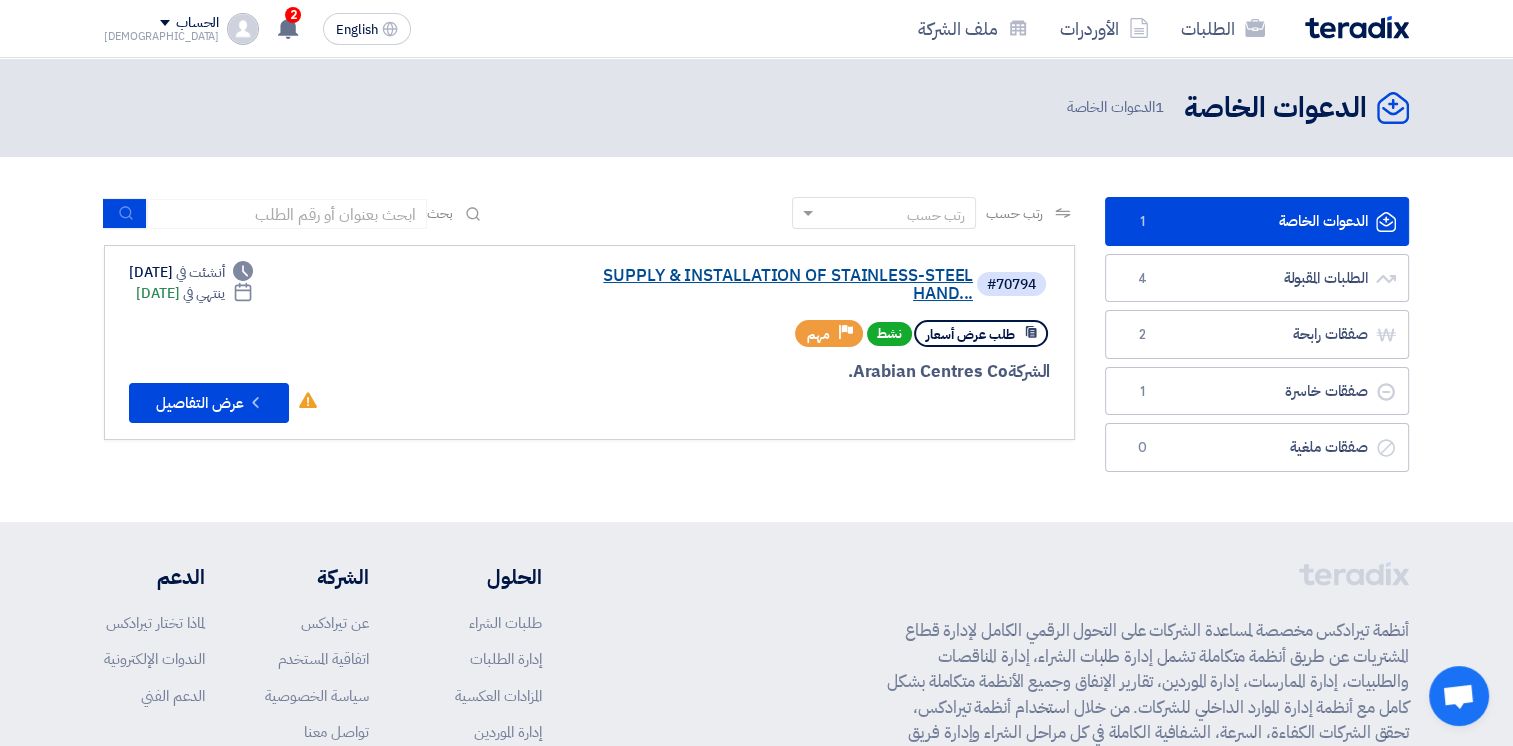 click on "SUPPLY & INSTALLATION OF STAINLESS-STEEL HAND..." 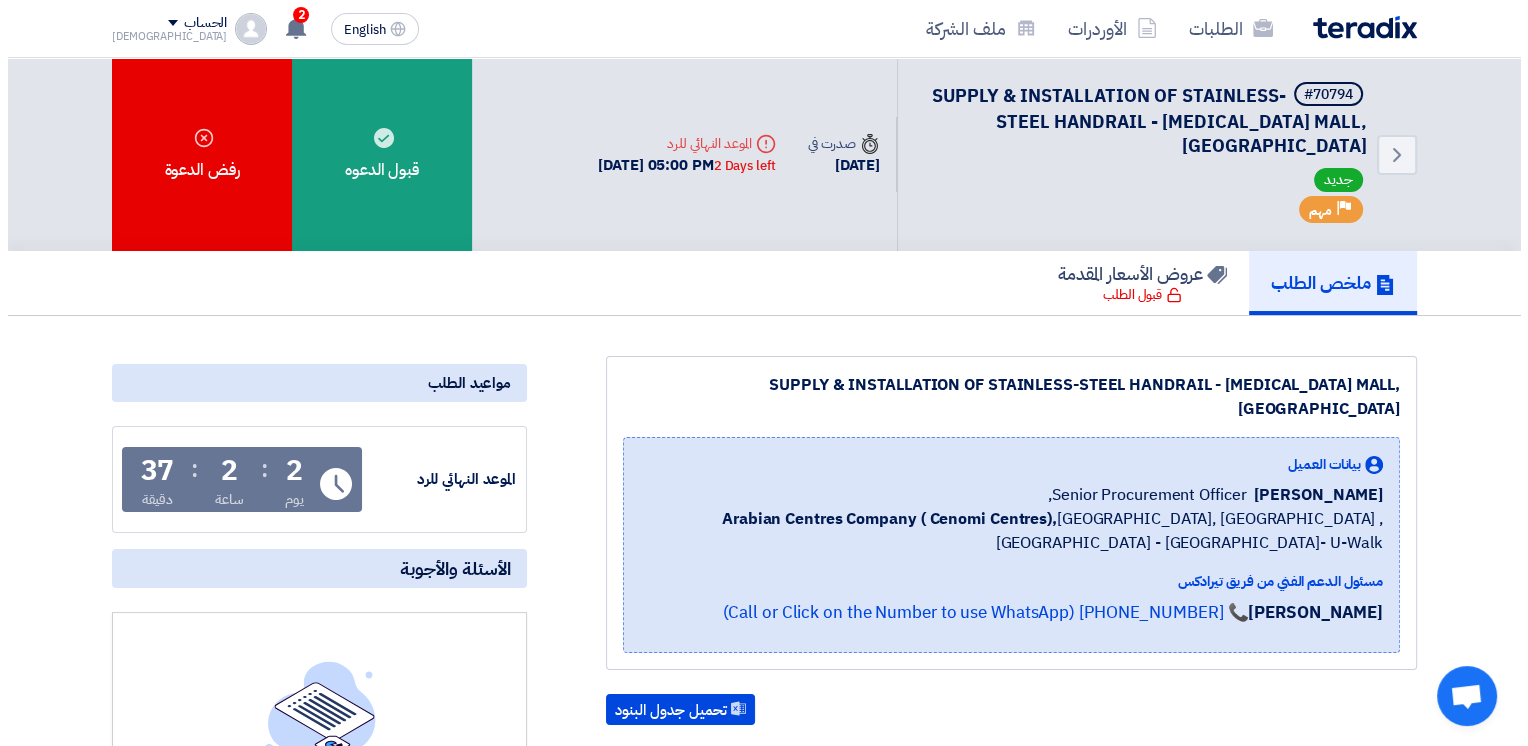 scroll, scrollTop: 500, scrollLeft: 0, axis: vertical 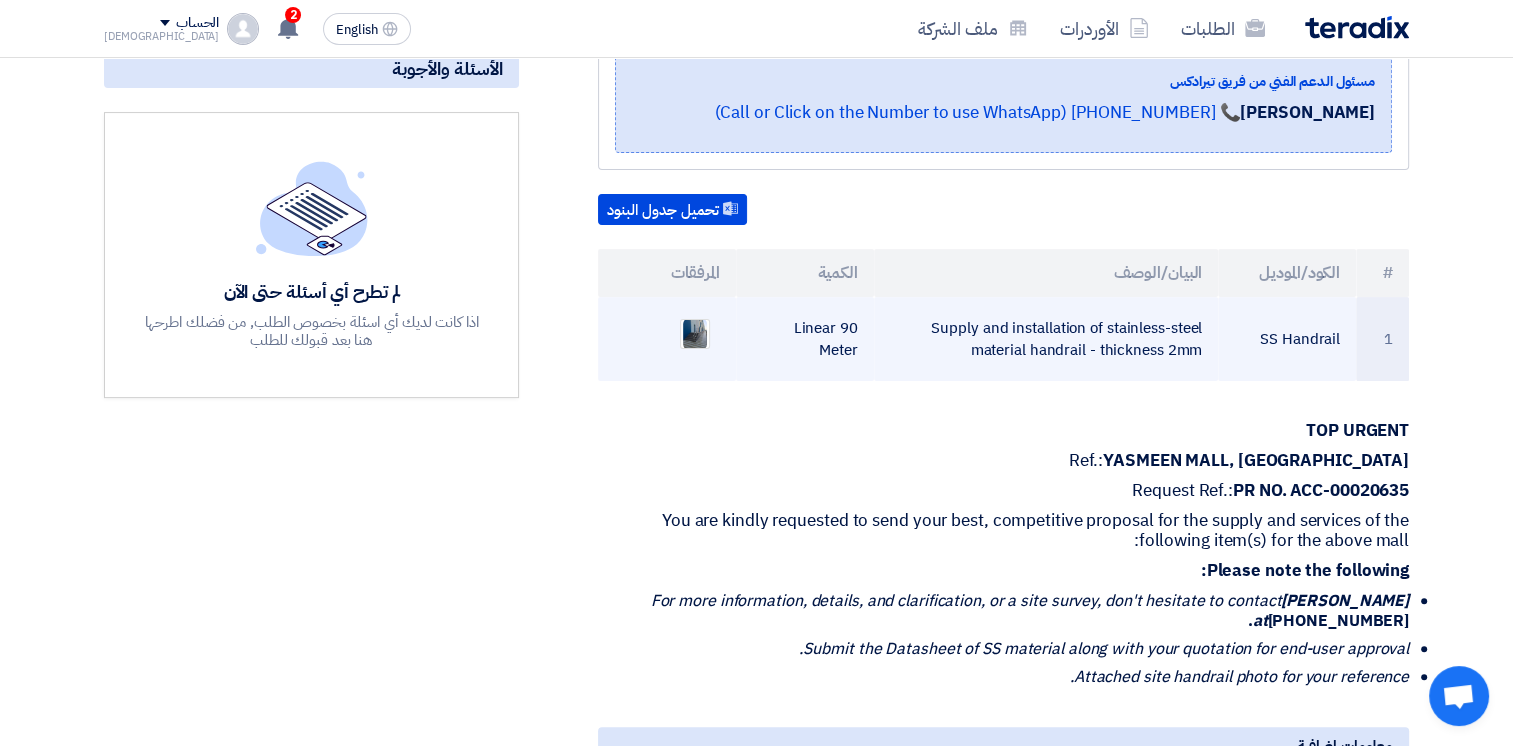 drag, startPoint x: 930, startPoint y: 272, endPoint x: 1194, endPoint y: 308, distance: 266.44324 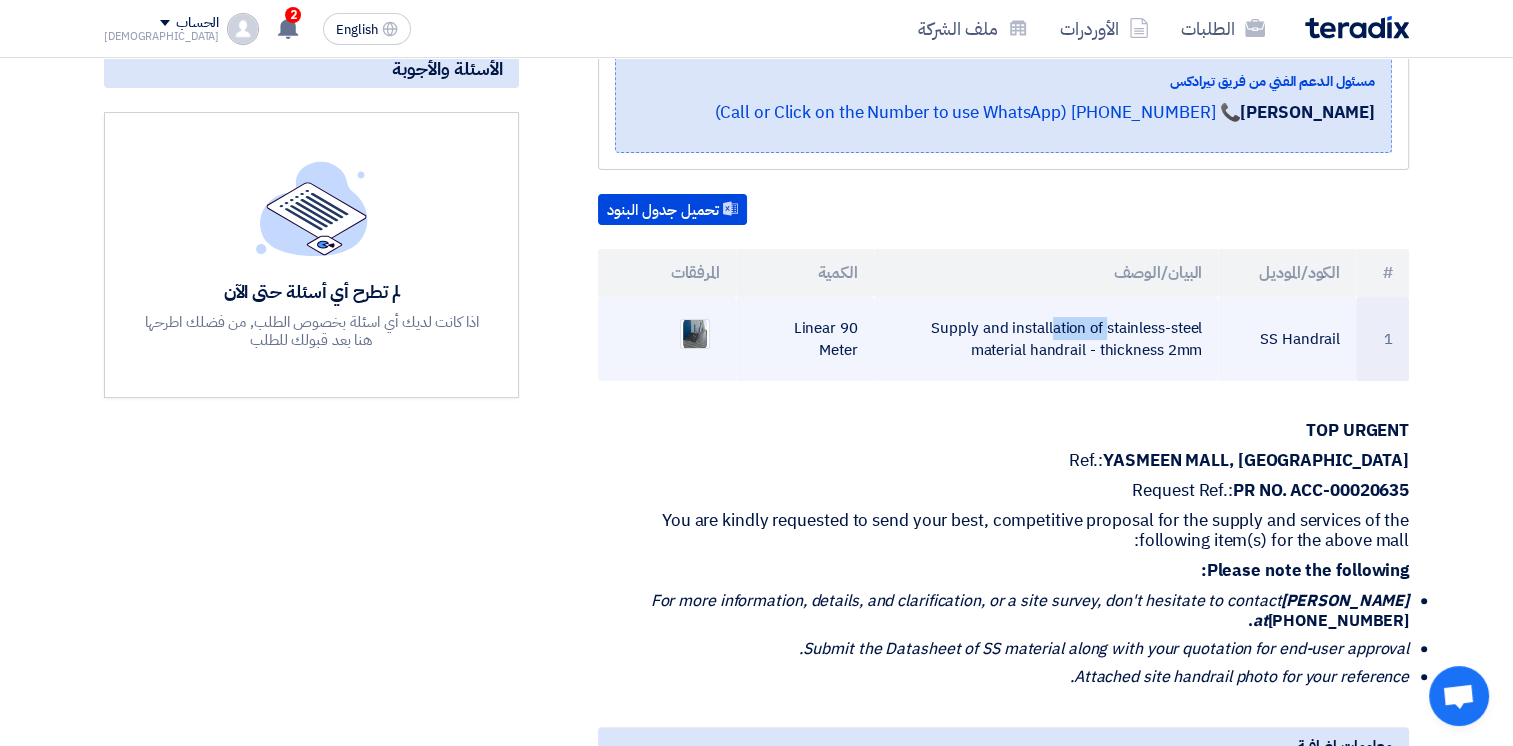 drag, startPoint x: 940, startPoint y: 279, endPoint x: 1003, endPoint y: 280, distance: 63.007935 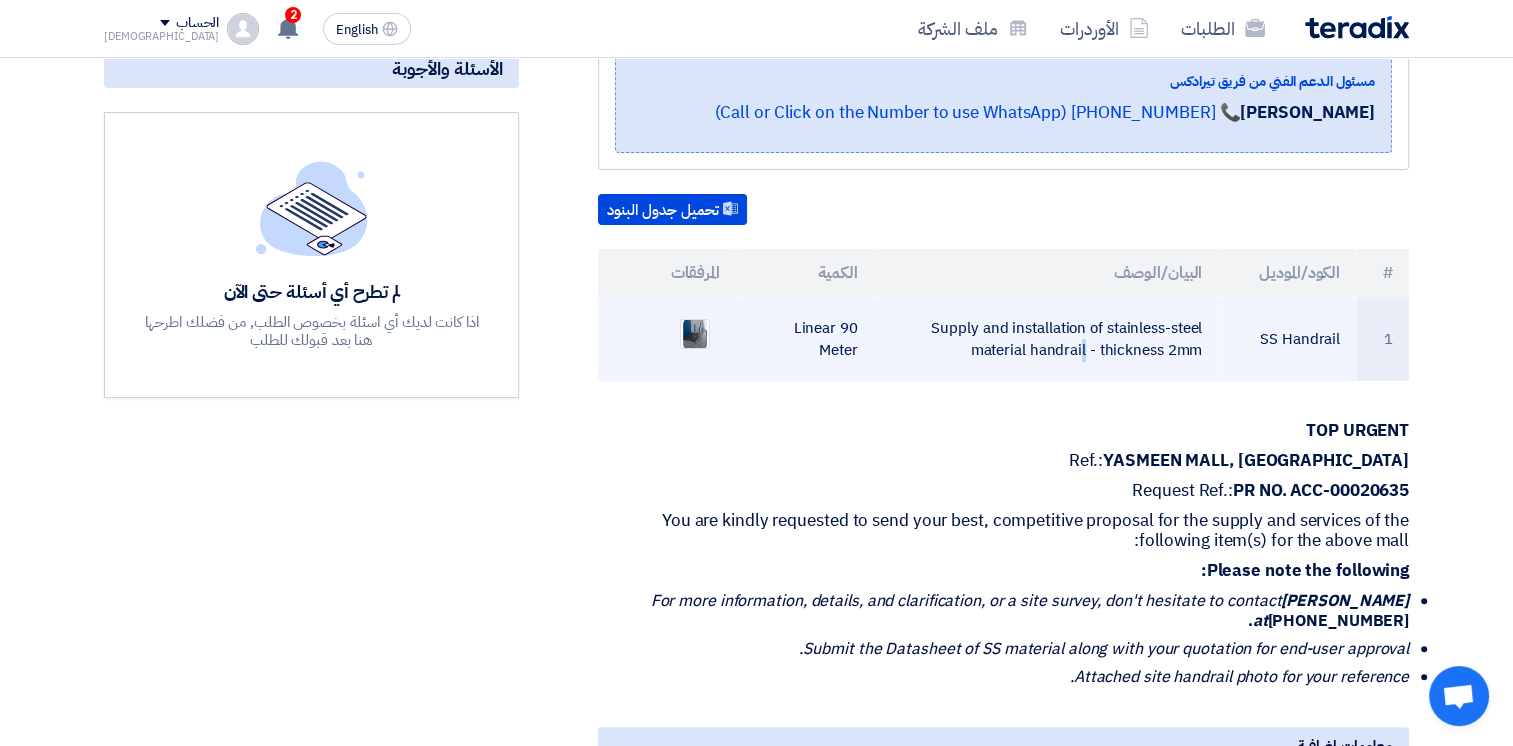 drag, startPoint x: 933, startPoint y: 278, endPoint x: 1214, endPoint y: 298, distance: 281.71085 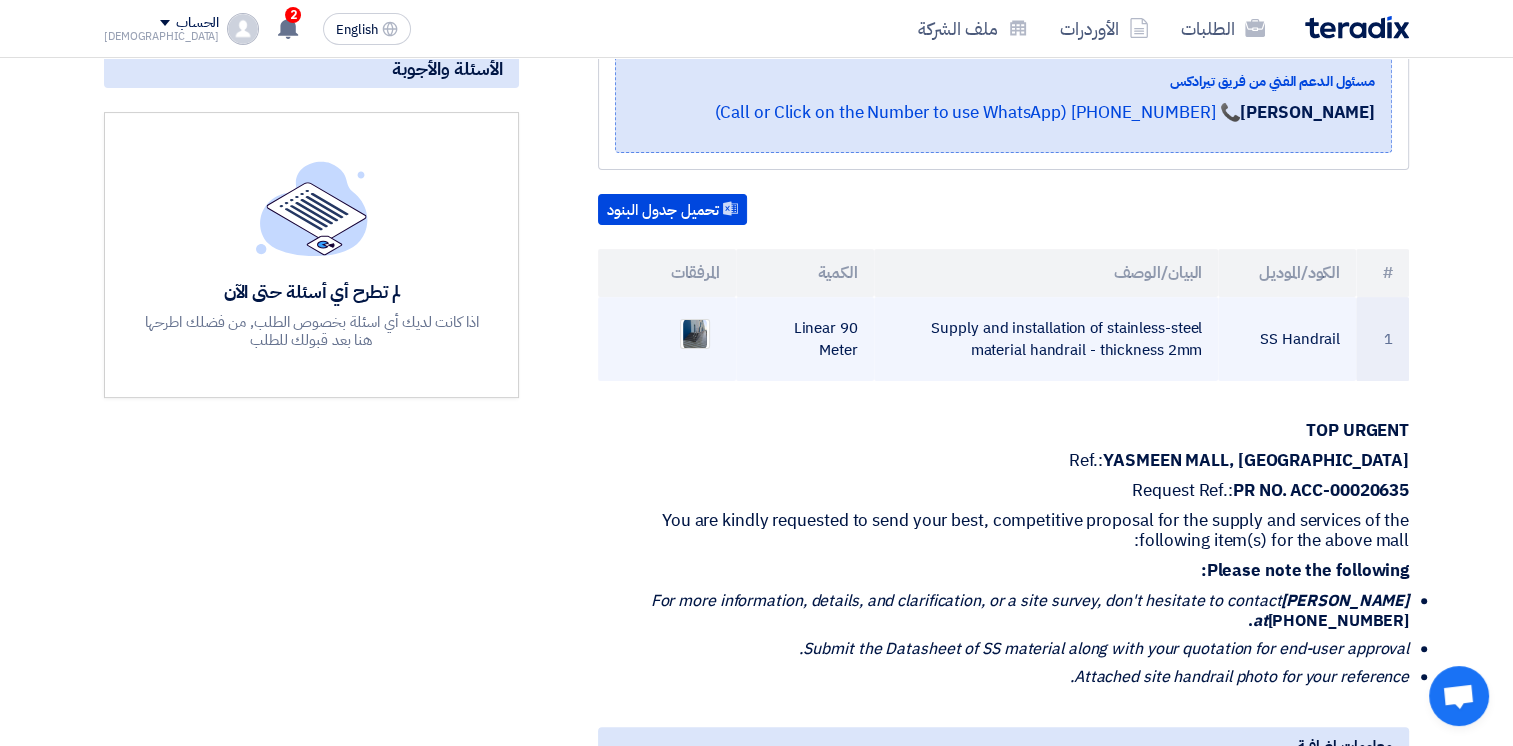 click on "Supply and installation of stainless-steel material handrail - thickness 2mm" 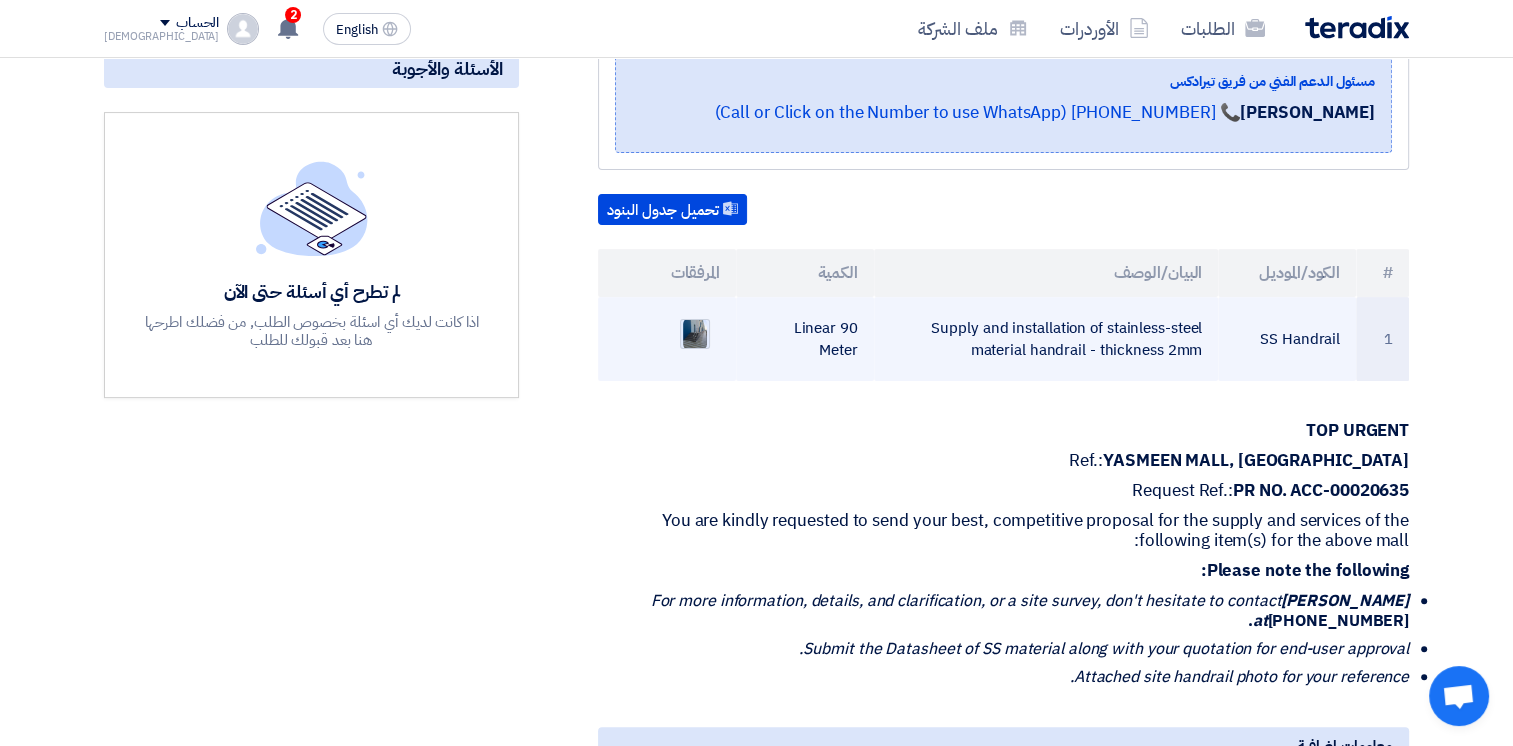 click 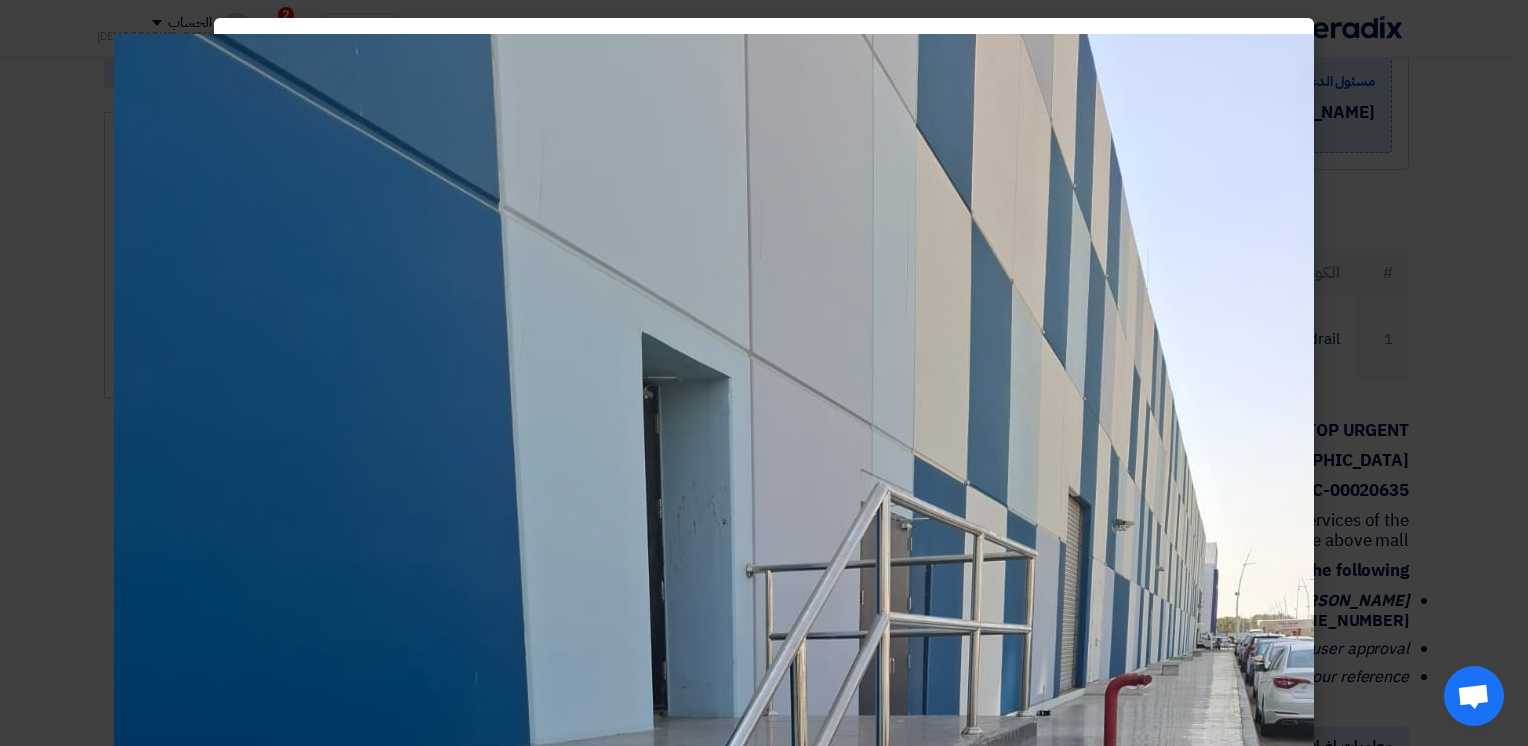 scroll, scrollTop: 500, scrollLeft: 0, axis: vertical 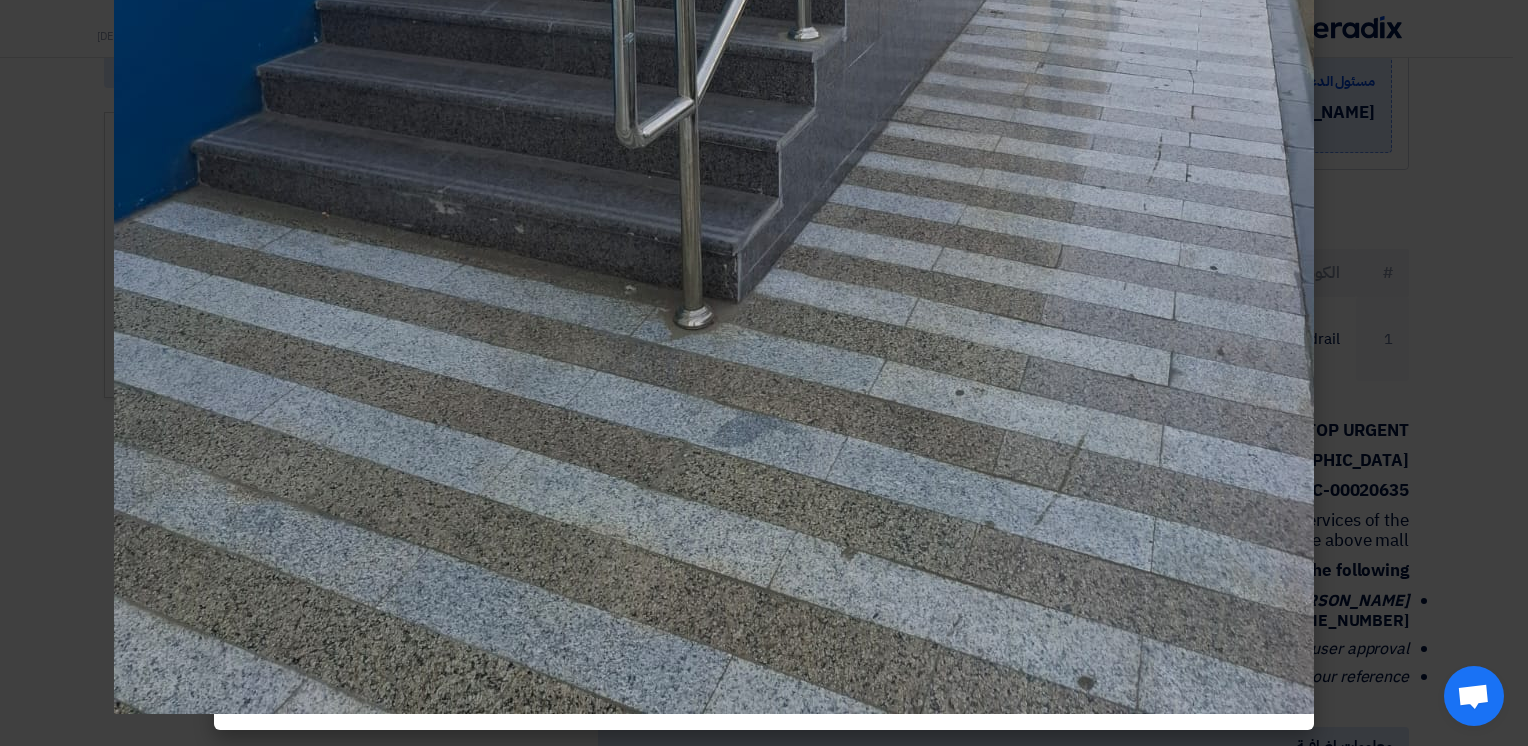 click 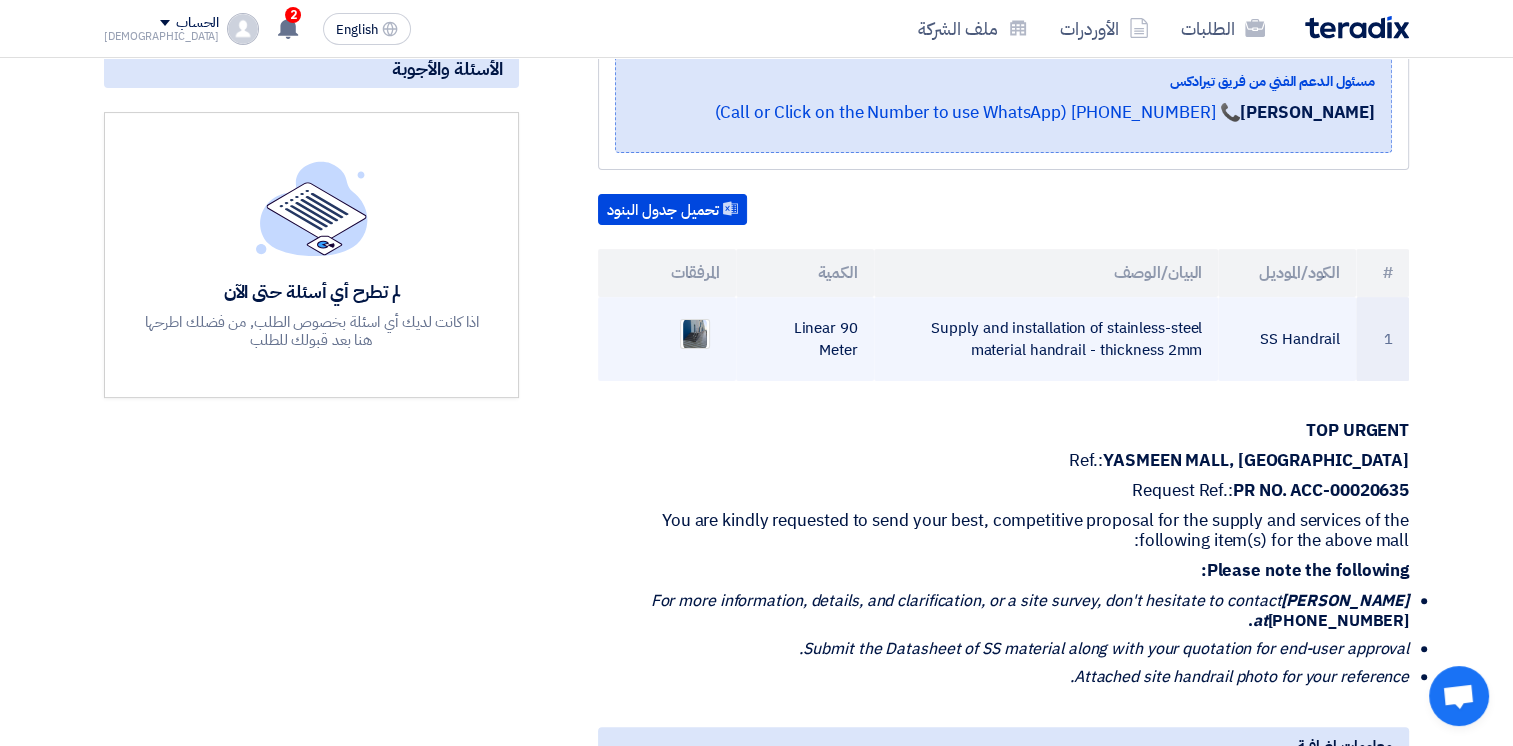 drag, startPoint x: 933, startPoint y: 278, endPoint x: 1232, endPoint y: 307, distance: 300.40308 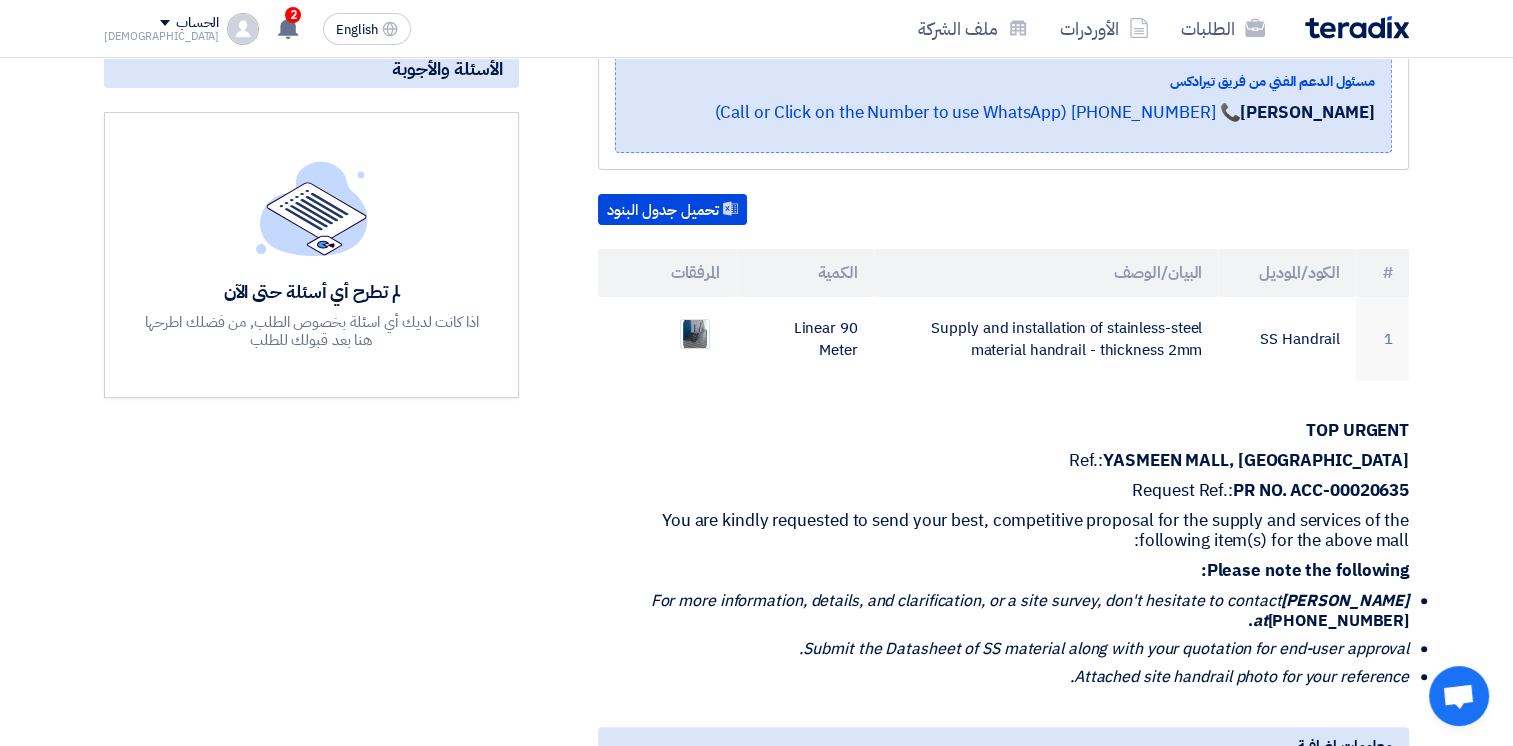 click on "You are kindly requested to send your best, competitive proposal for the supply and services of the following item(s) for the above mall:" 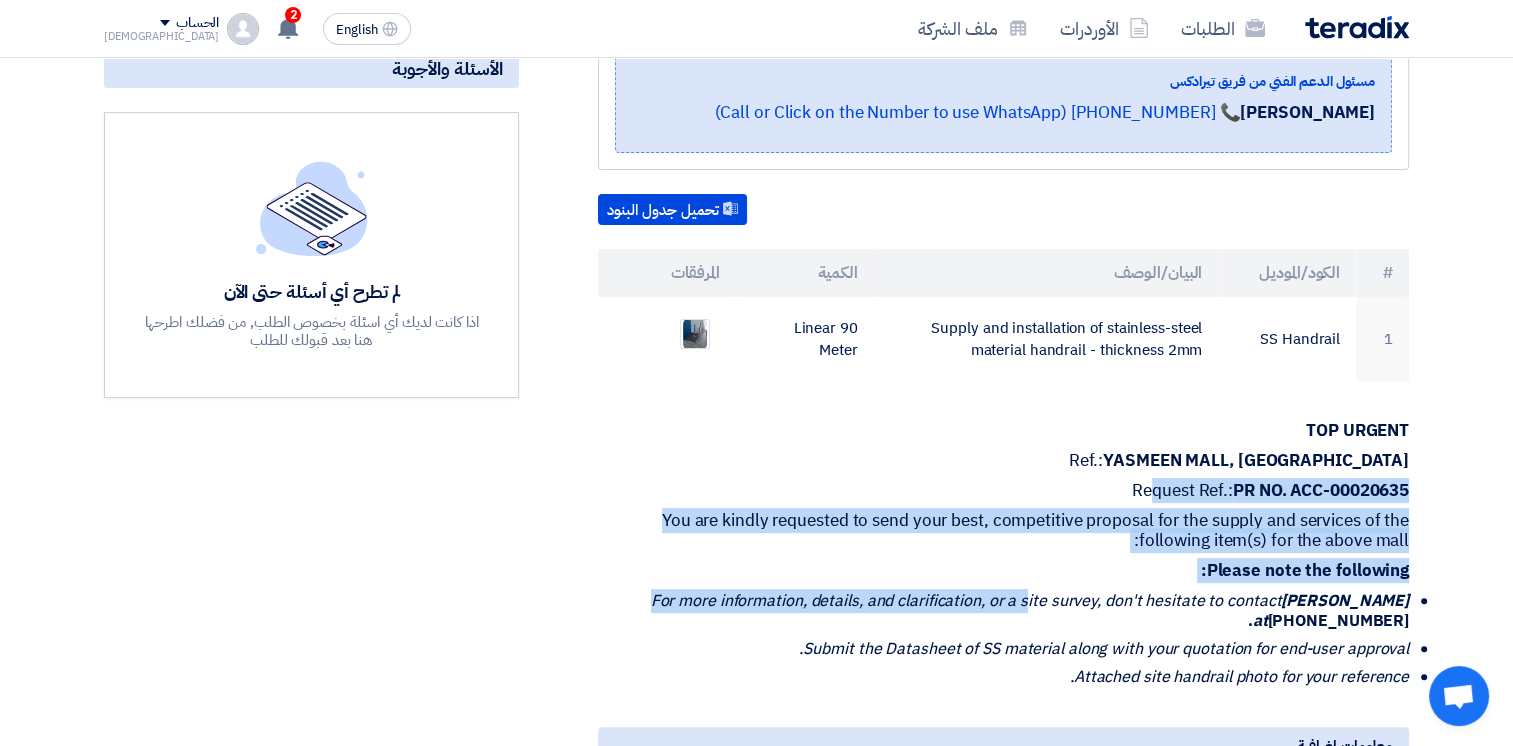 drag, startPoint x: 1122, startPoint y: 428, endPoint x: 1013, endPoint y: 536, distance: 153.4438 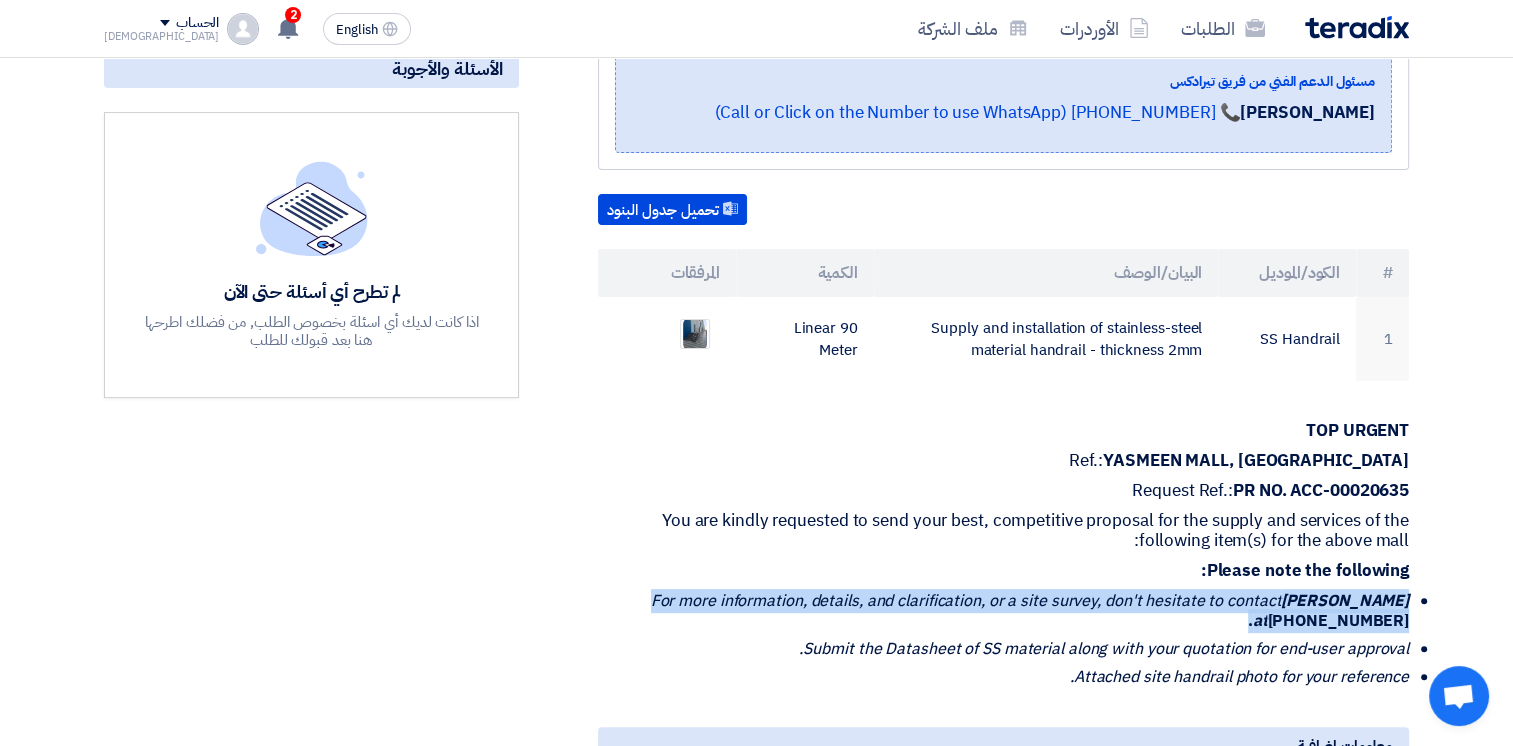 click on "For more information, details, and clarification, or a site survey, don't hesitate to contact  [PERSON_NAME] at" 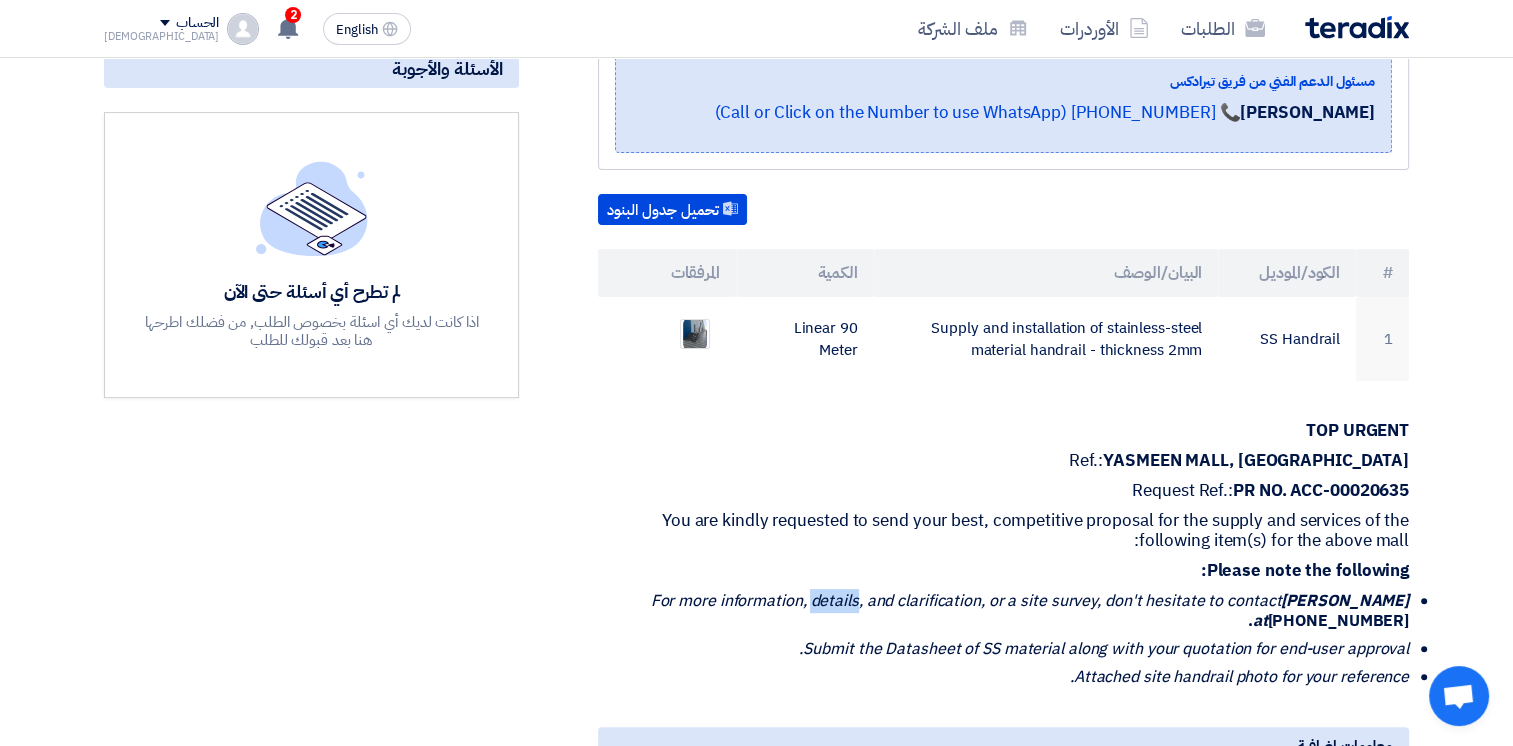 click on "For more information, details, and clarification, or a site survey, don't hesitate to contact  [PERSON_NAME] at" 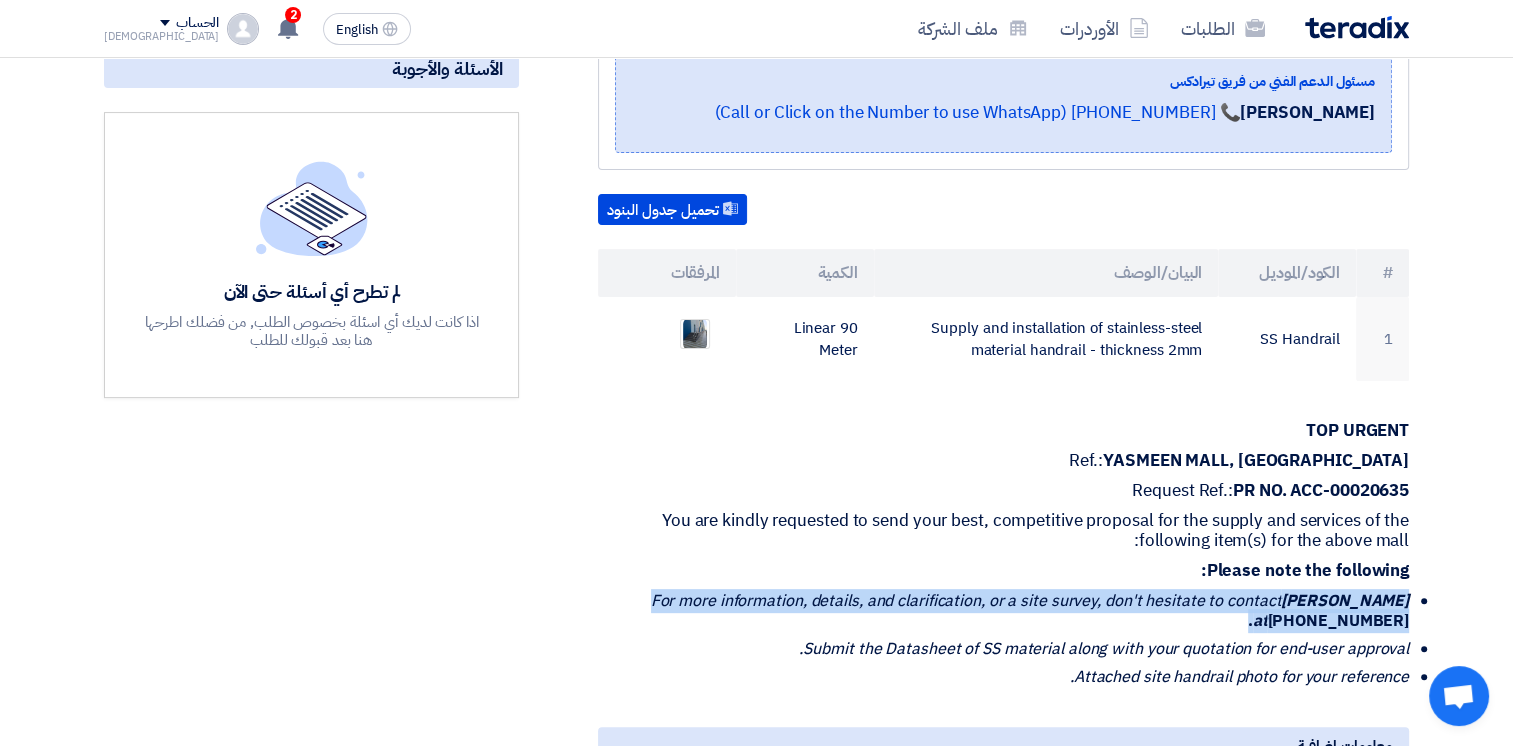 click on "For more information, details, and clarification, or a site survey, don't hesitate to contact  [PERSON_NAME] at" 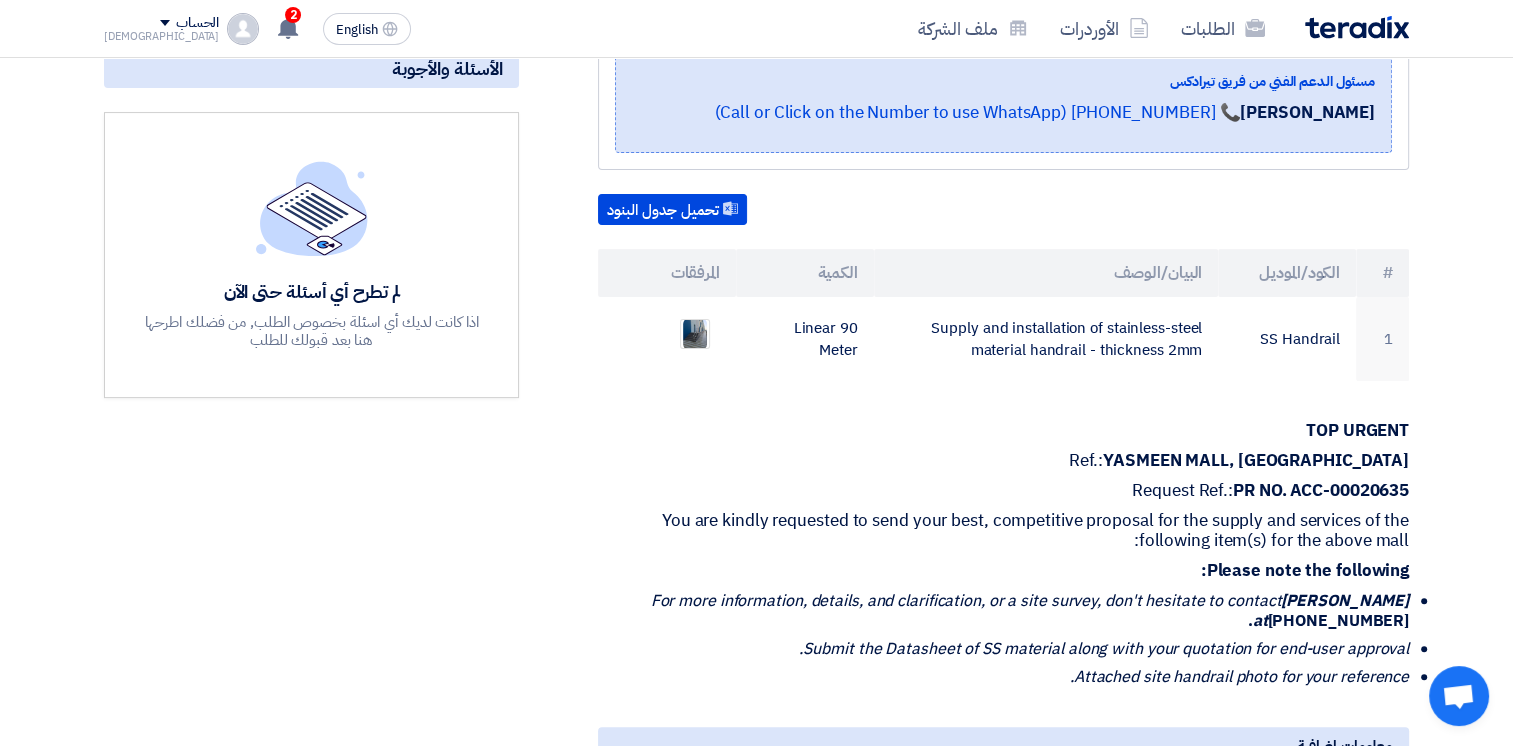 drag, startPoint x: 806, startPoint y: 550, endPoint x: 819, endPoint y: 602, distance: 53.600372 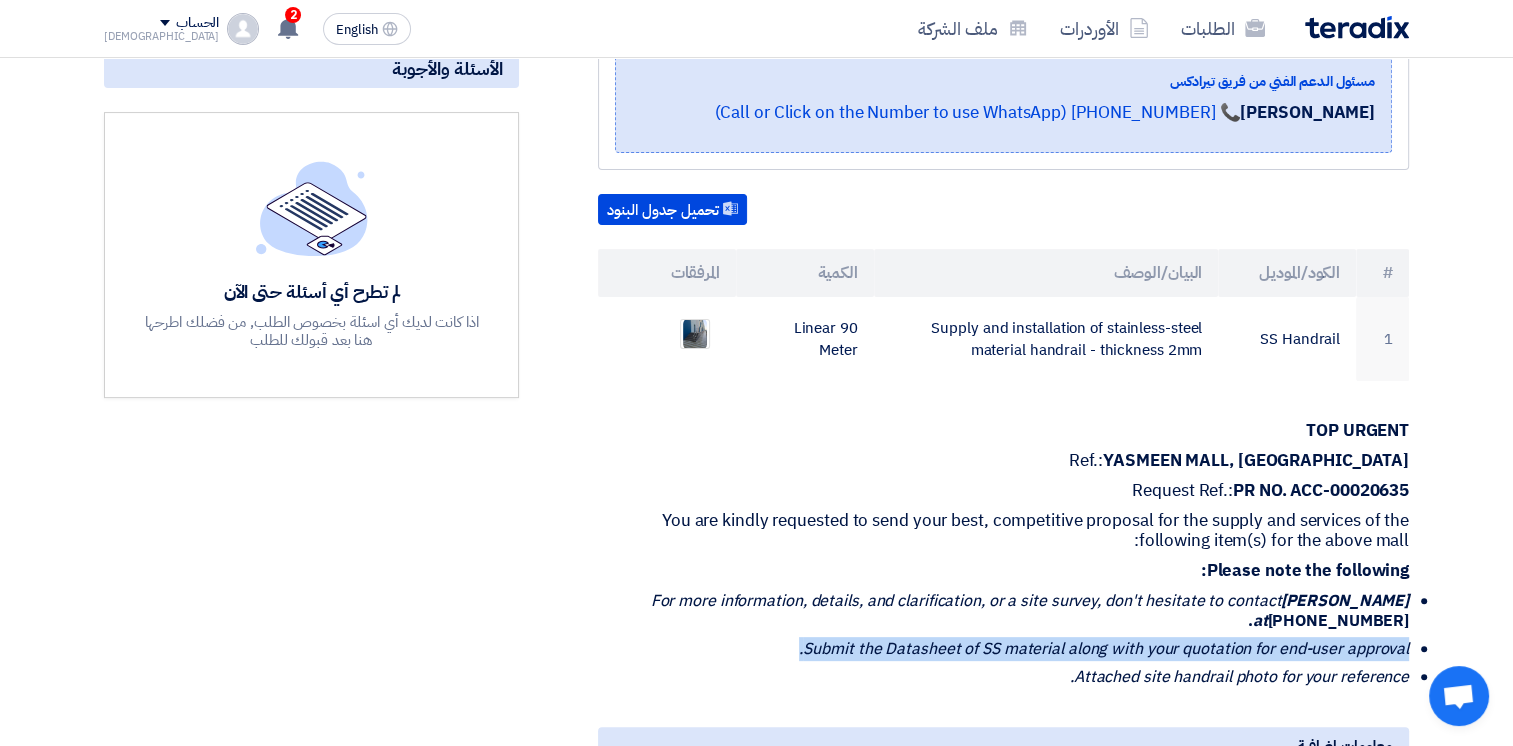 click on "Submit the Datasheet of SS material along with your quotation for end-user approval." 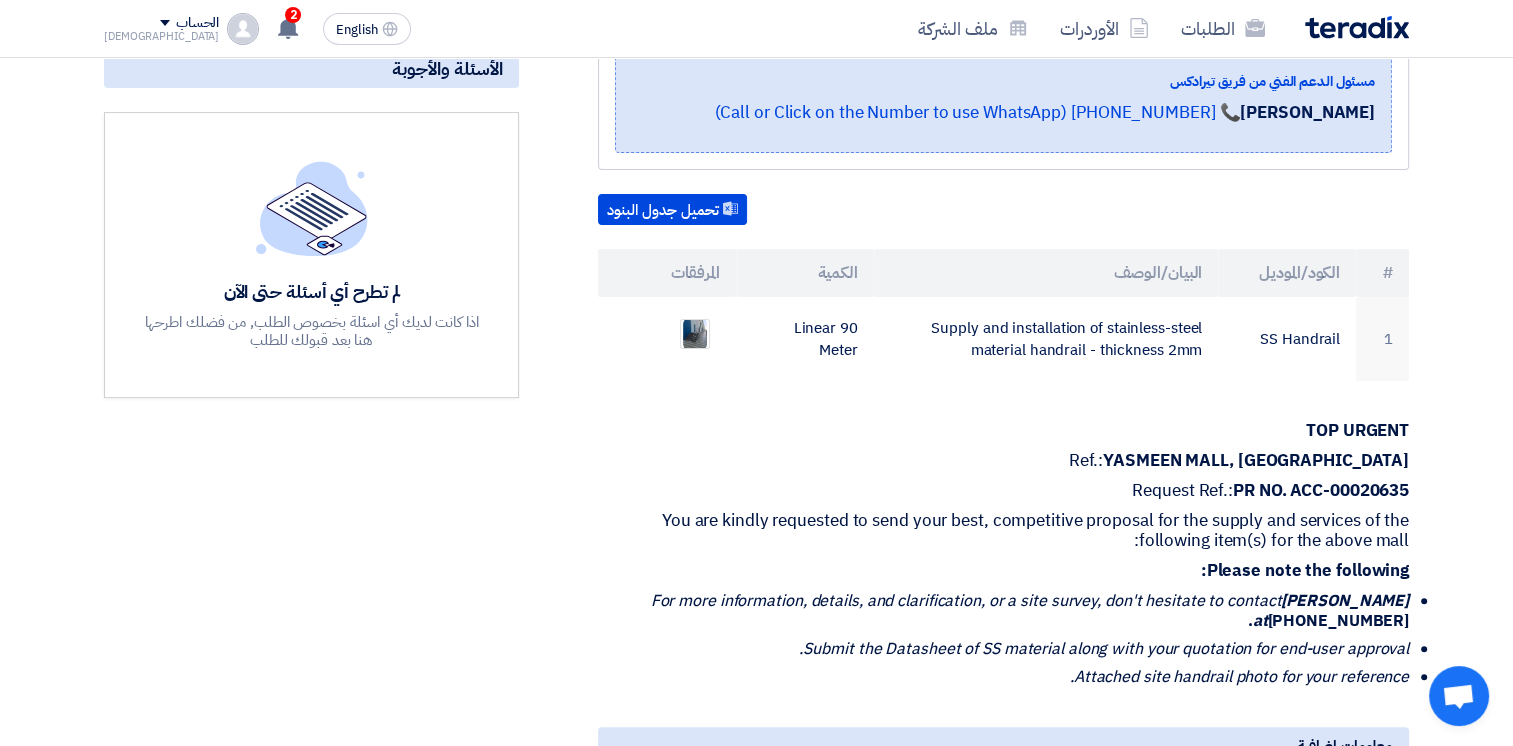 click on "Attached site handrail photo for your reference." 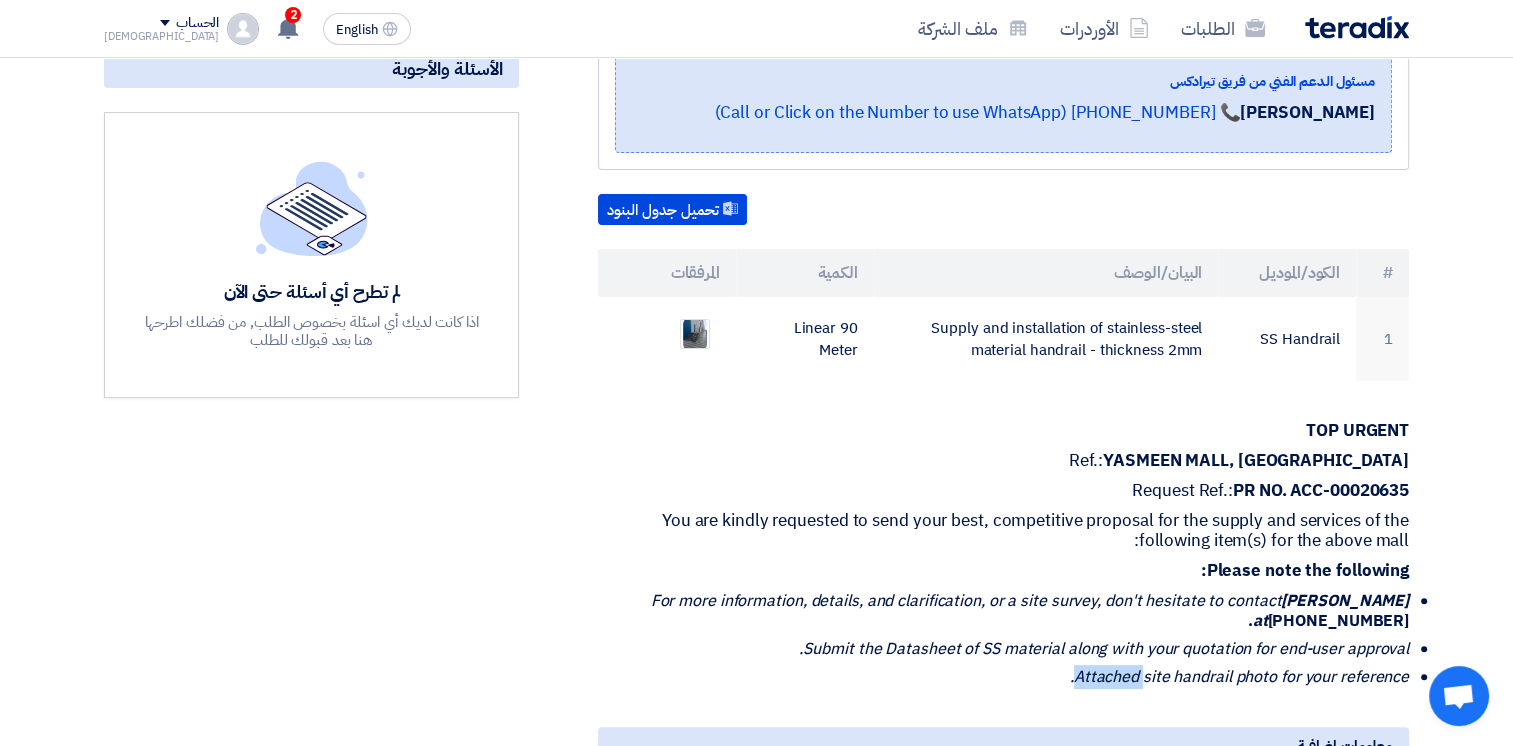 click on "Attached site handrail photo for your reference." 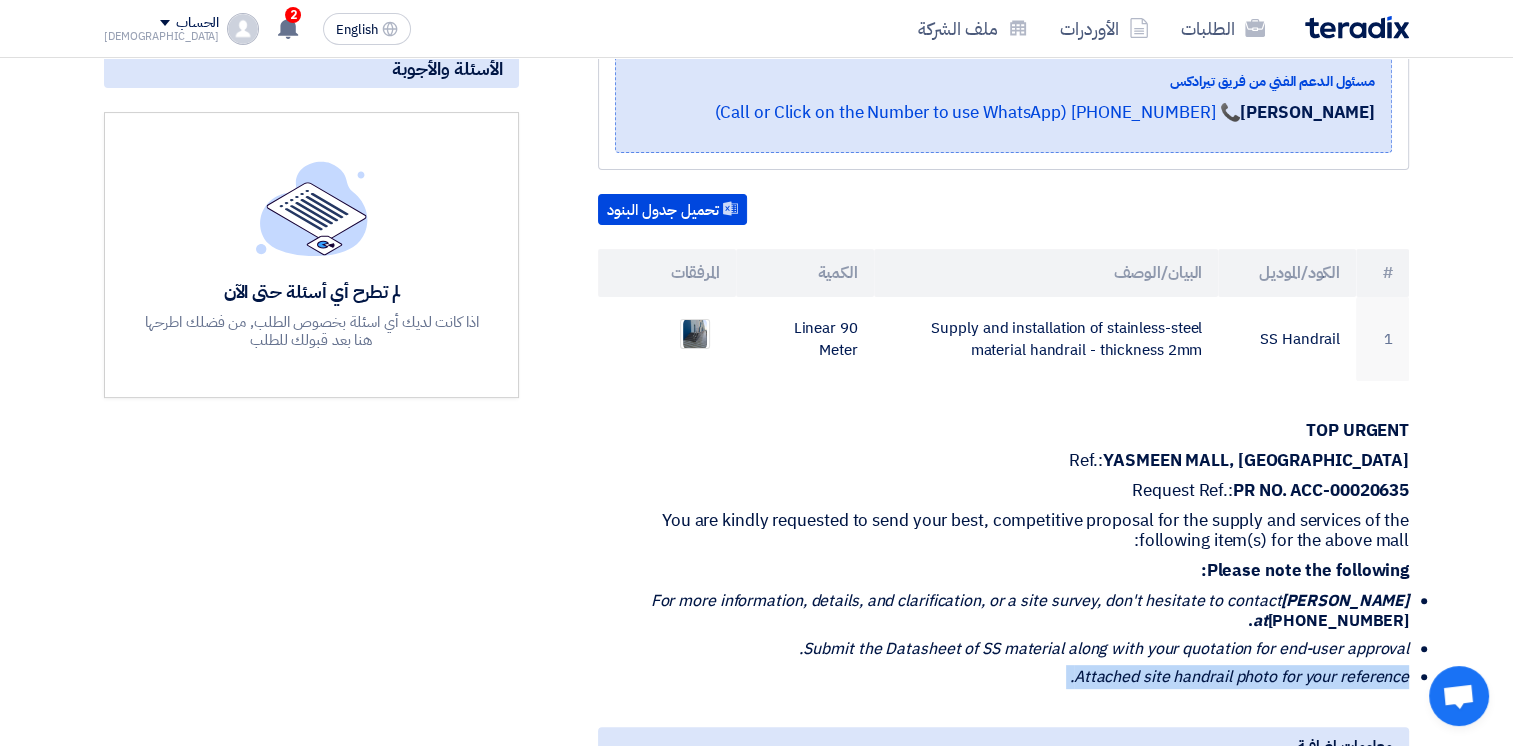 click on "Attached site handrail photo for your reference." 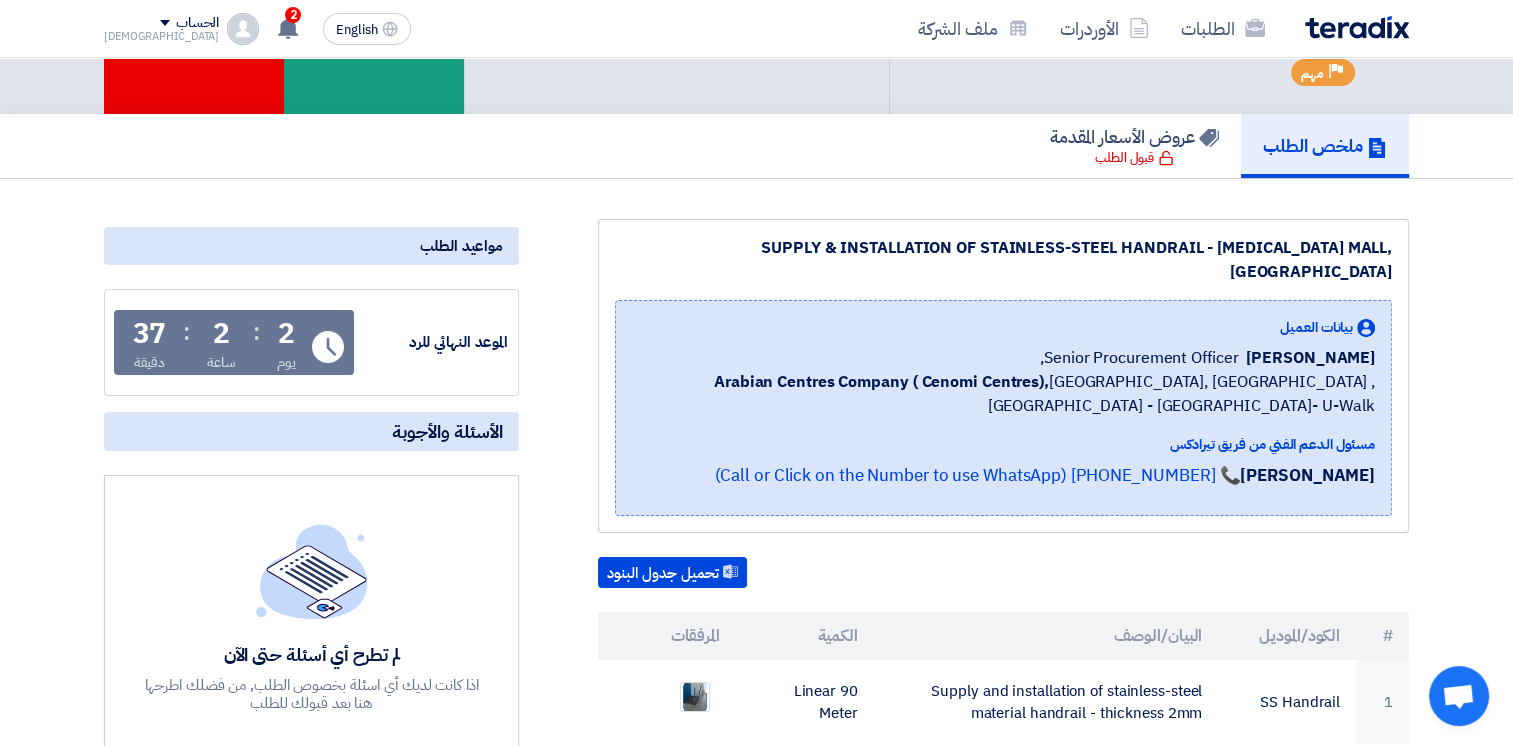 scroll, scrollTop: 0, scrollLeft: 0, axis: both 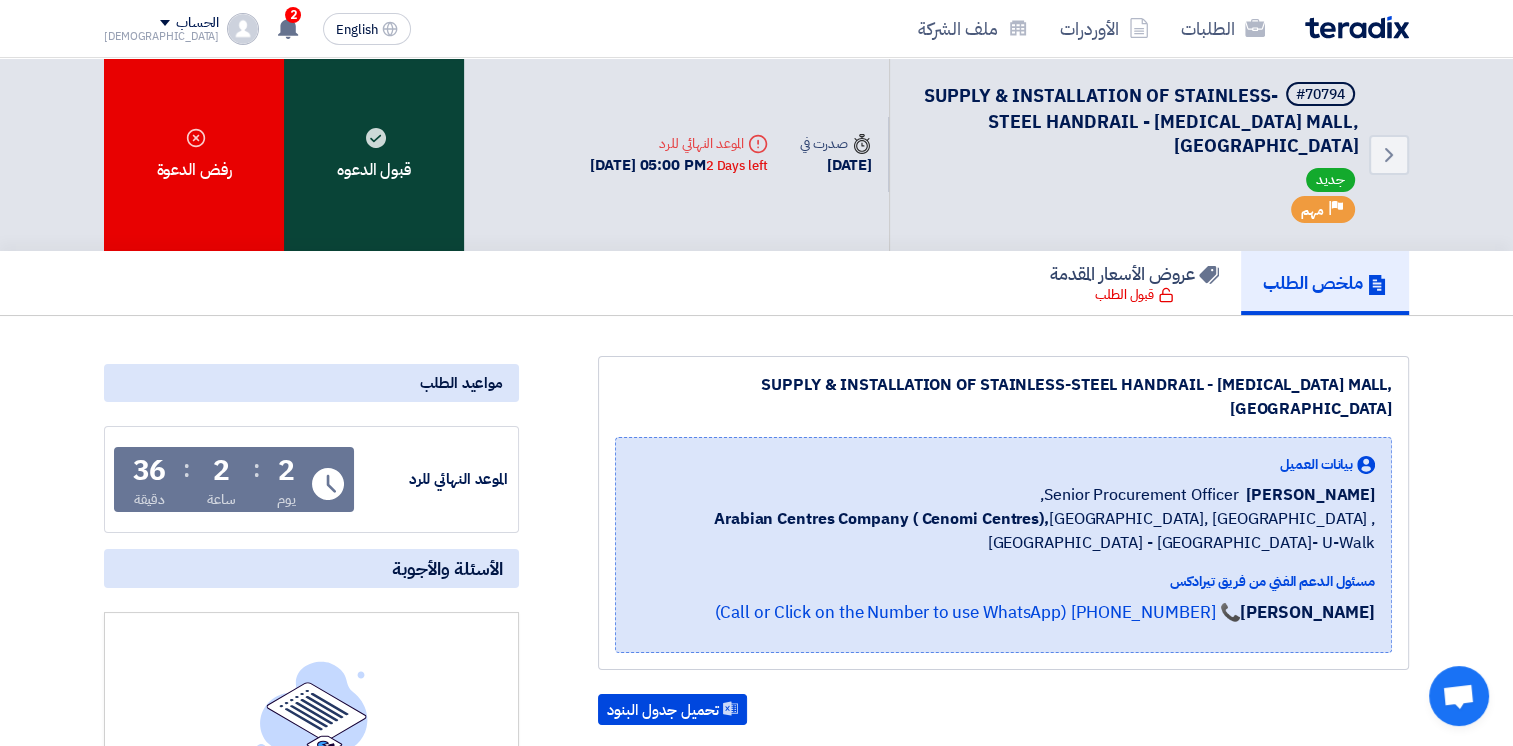 click on "قبول الدعوه" 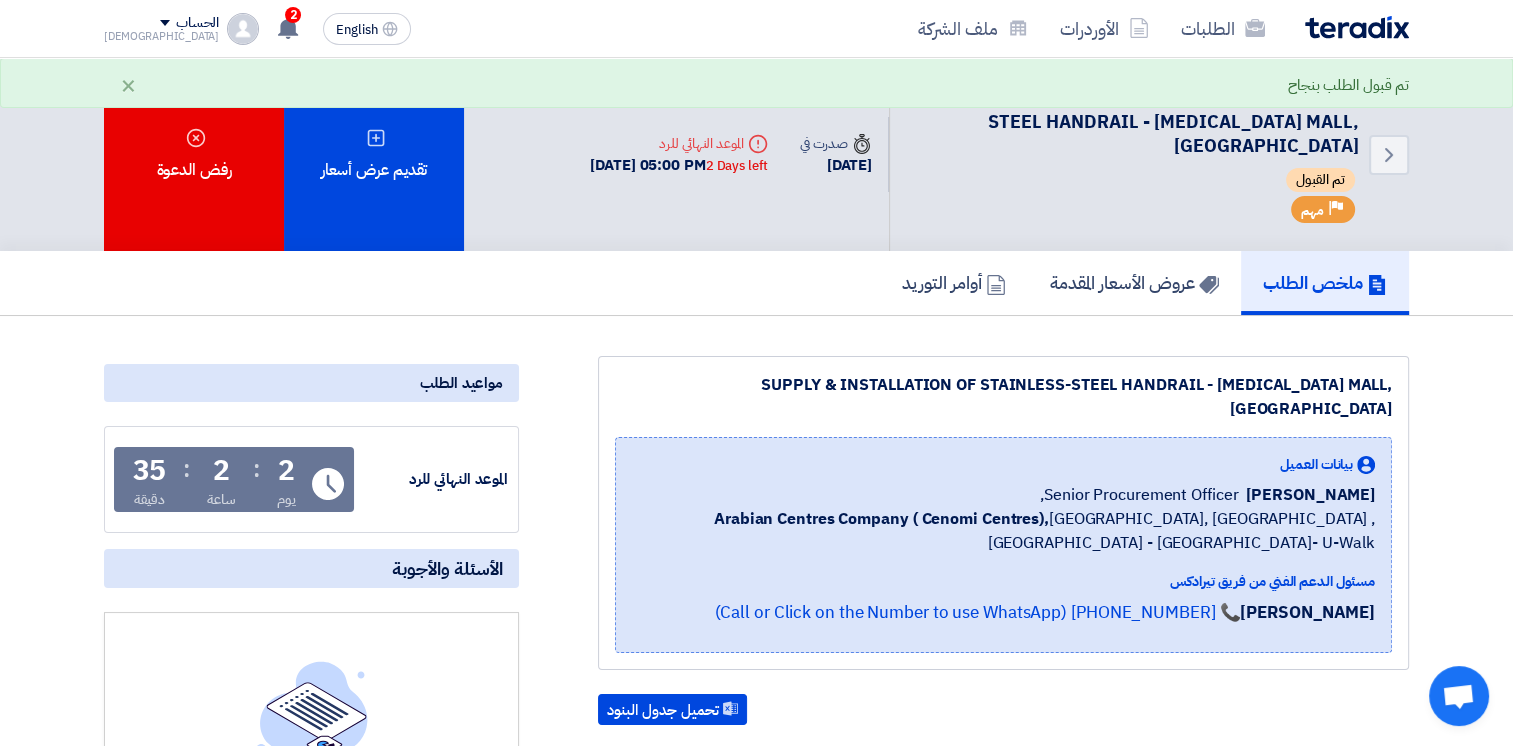 click on "SUPPLY & INSTALLATION OF STAINLESS-STEEL HANDRAIL - [MEDICAL_DATA] MALL, [GEOGRAPHIC_DATA]" 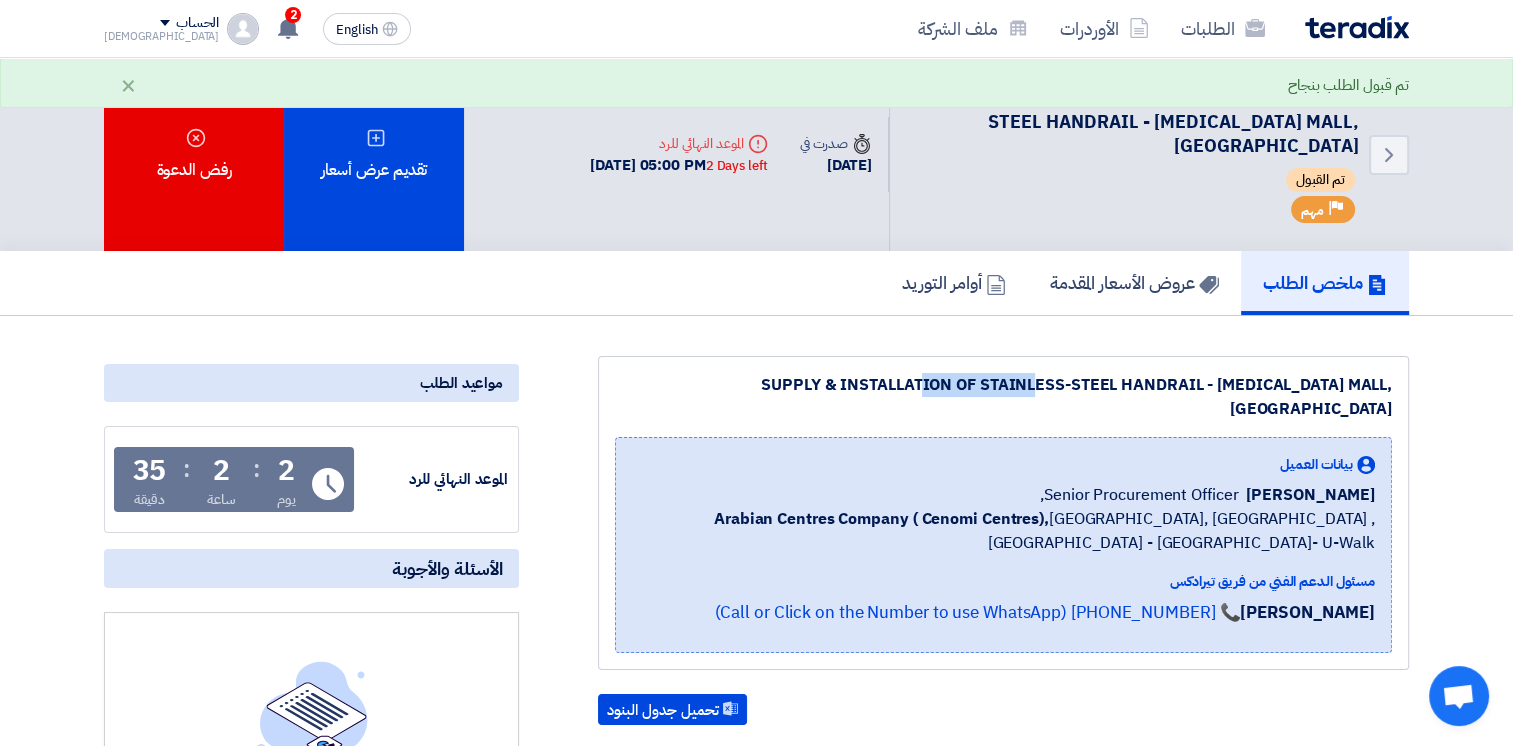 click on "SUPPLY & INSTALLATION OF STAINLESS-STEEL HANDRAIL - [MEDICAL_DATA] MALL, [GEOGRAPHIC_DATA]" 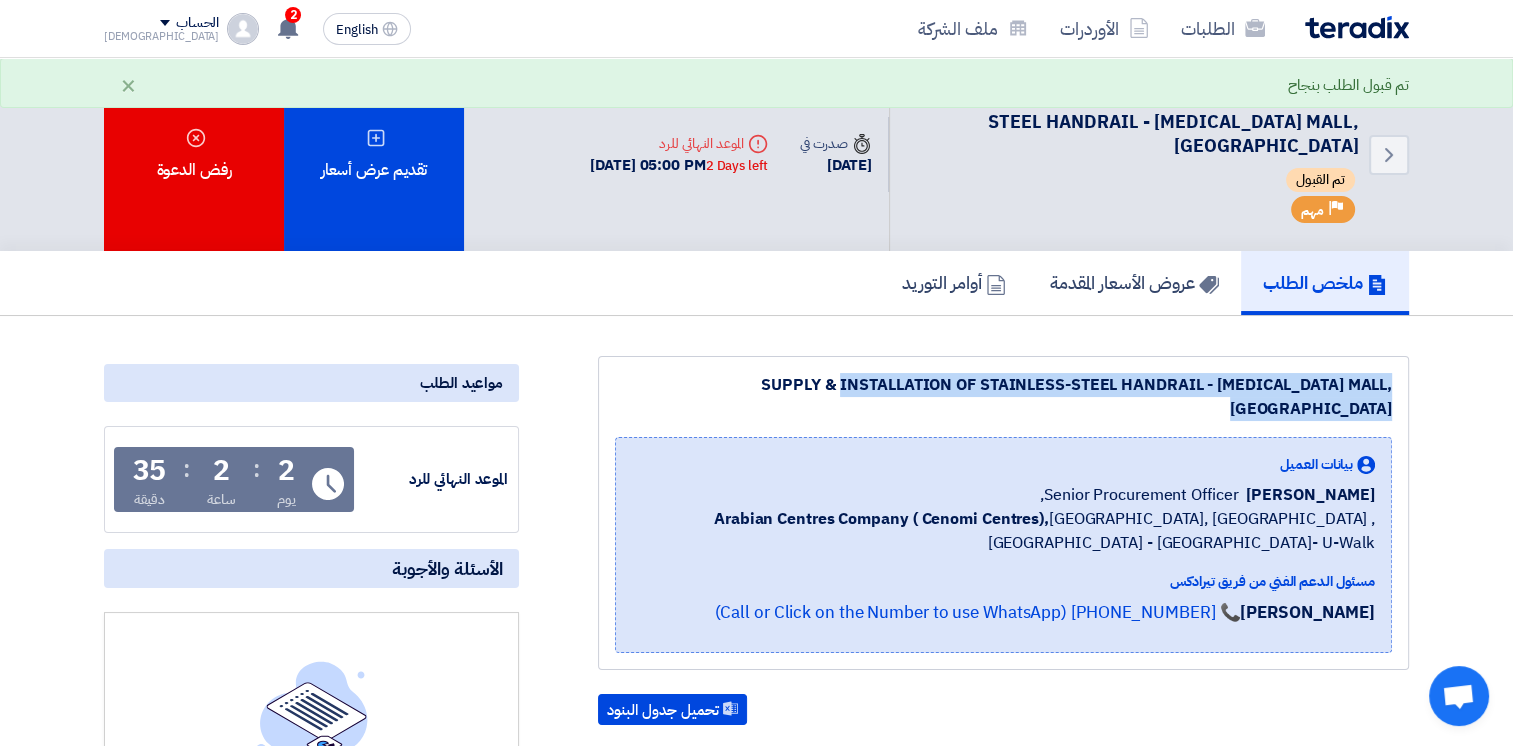 click on "SUPPLY & INSTALLATION OF STAINLESS-STEEL HANDRAIL - [MEDICAL_DATA] MALL, [GEOGRAPHIC_DATA]" 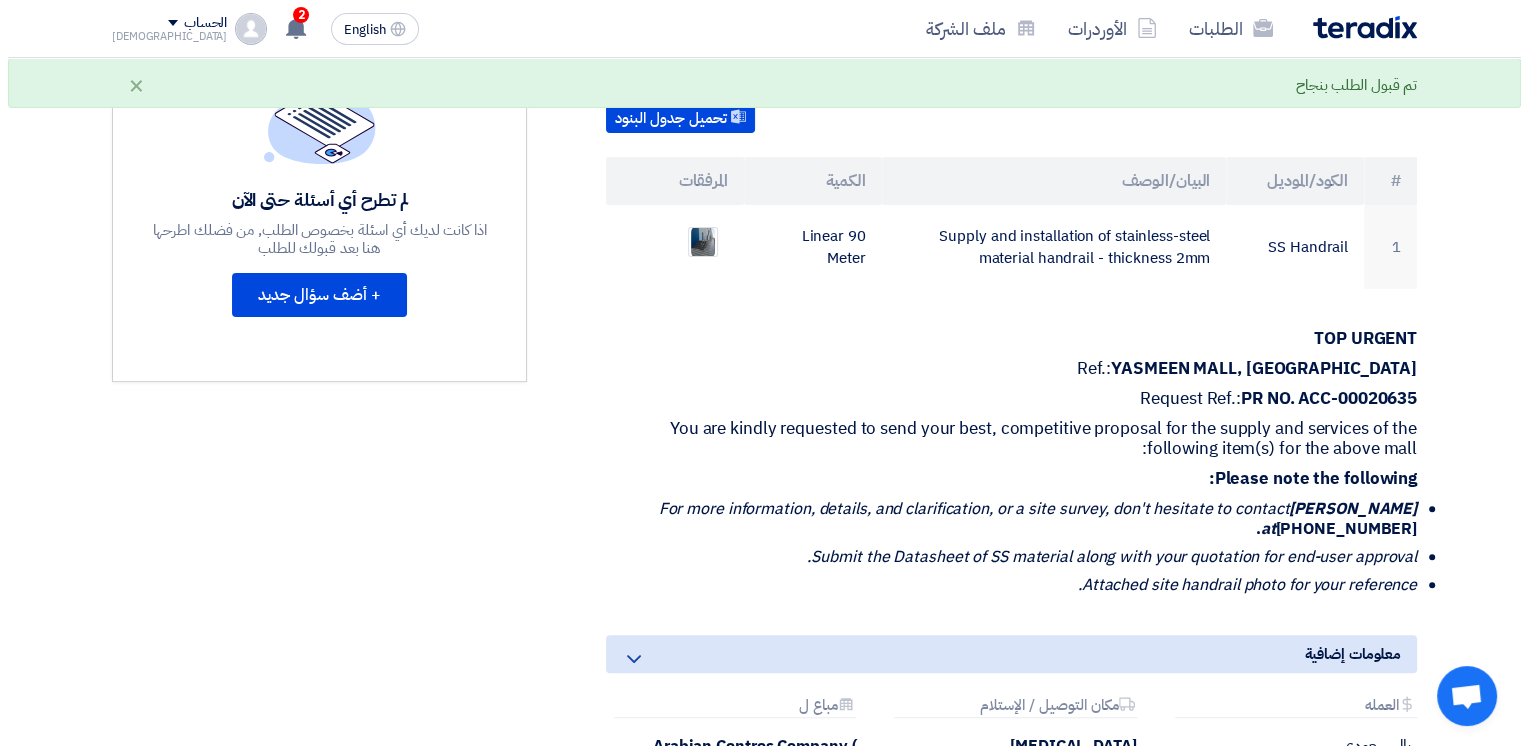 scroll, scrollTop: 643, scrollLeft: 0, axis: vertical 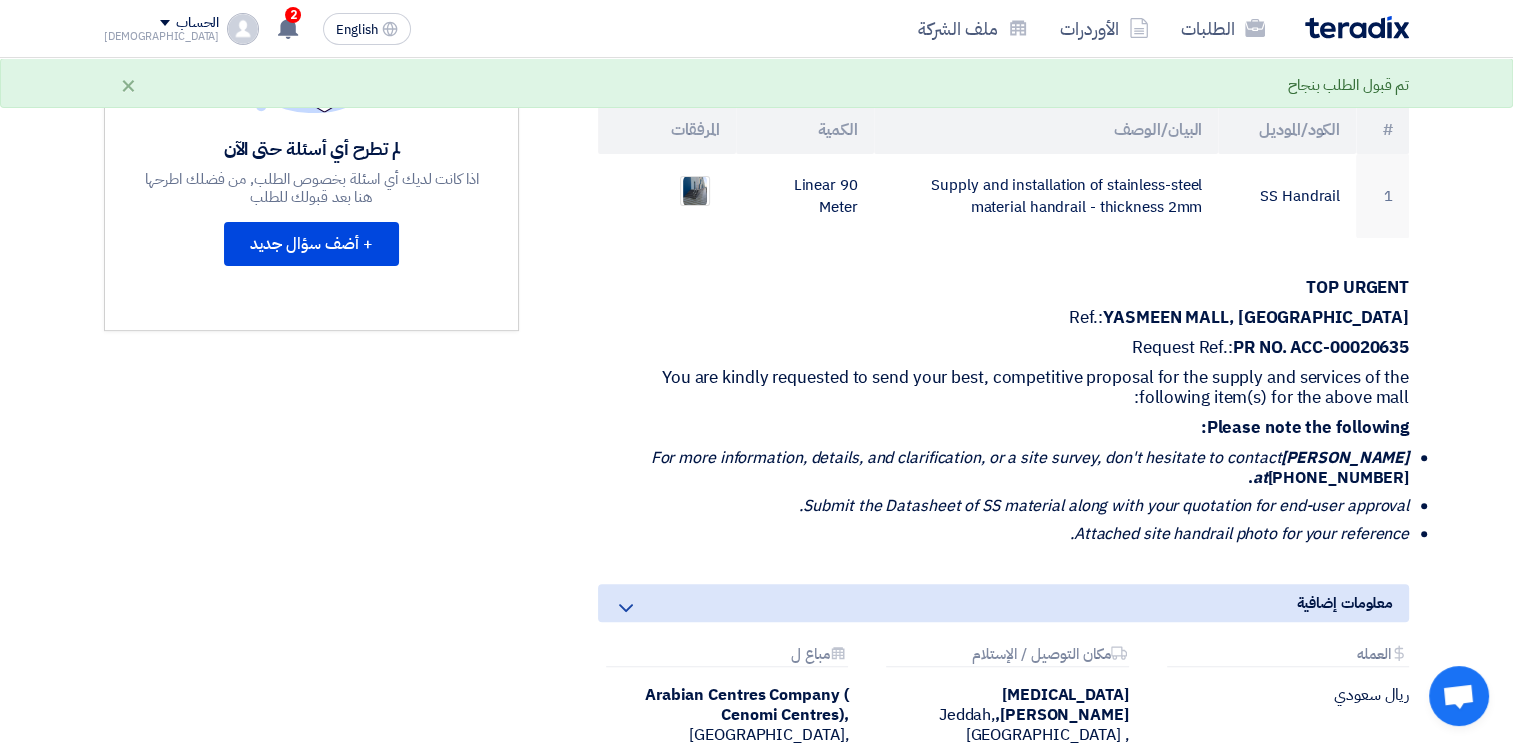 click on "You are kindly requested to send your best, competitive proposal for the supply and services of the following item(s) for the above mall:" 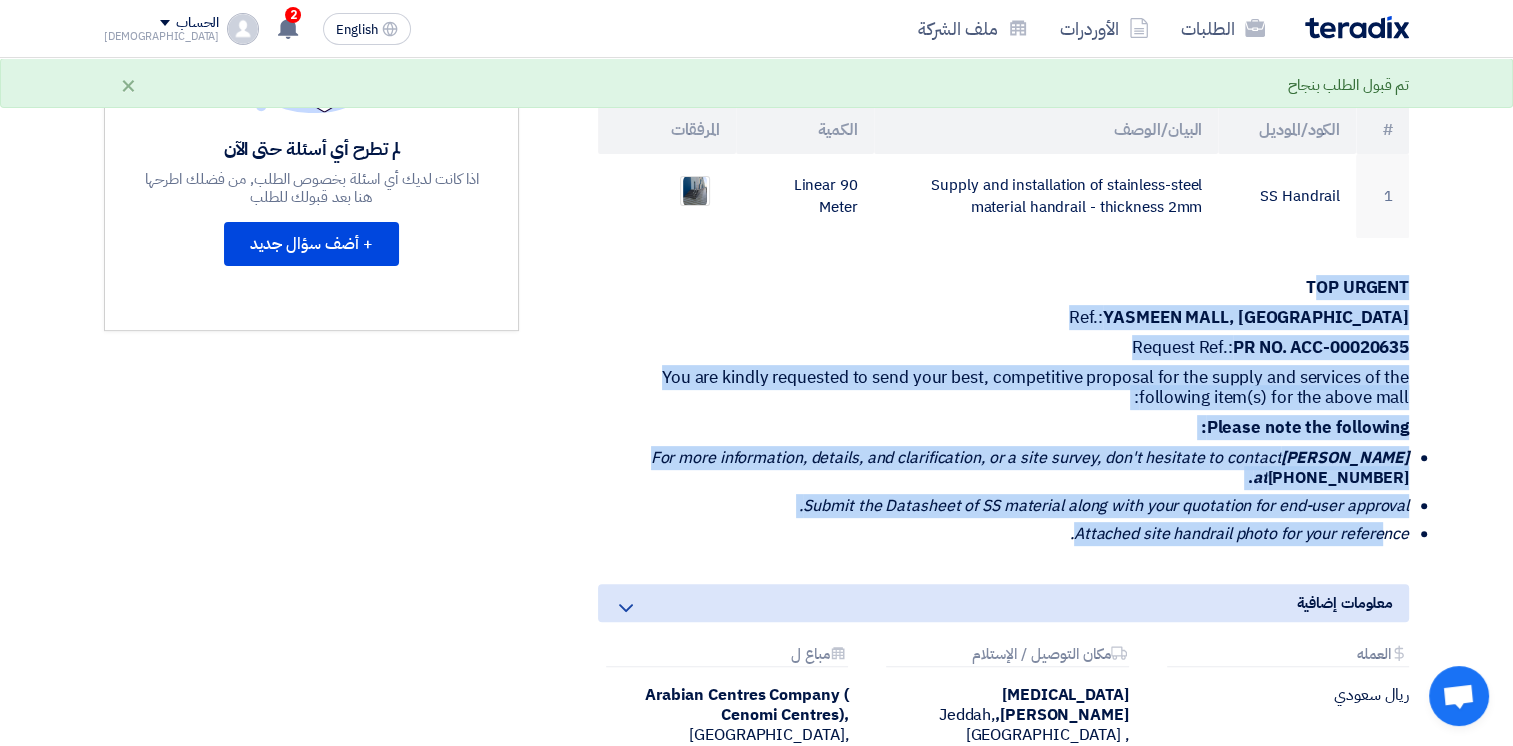 drag, startPoint x: 1319, startPoint y: 237, endPoint x: 1381, endPoint y: 478, distance: 248.84734 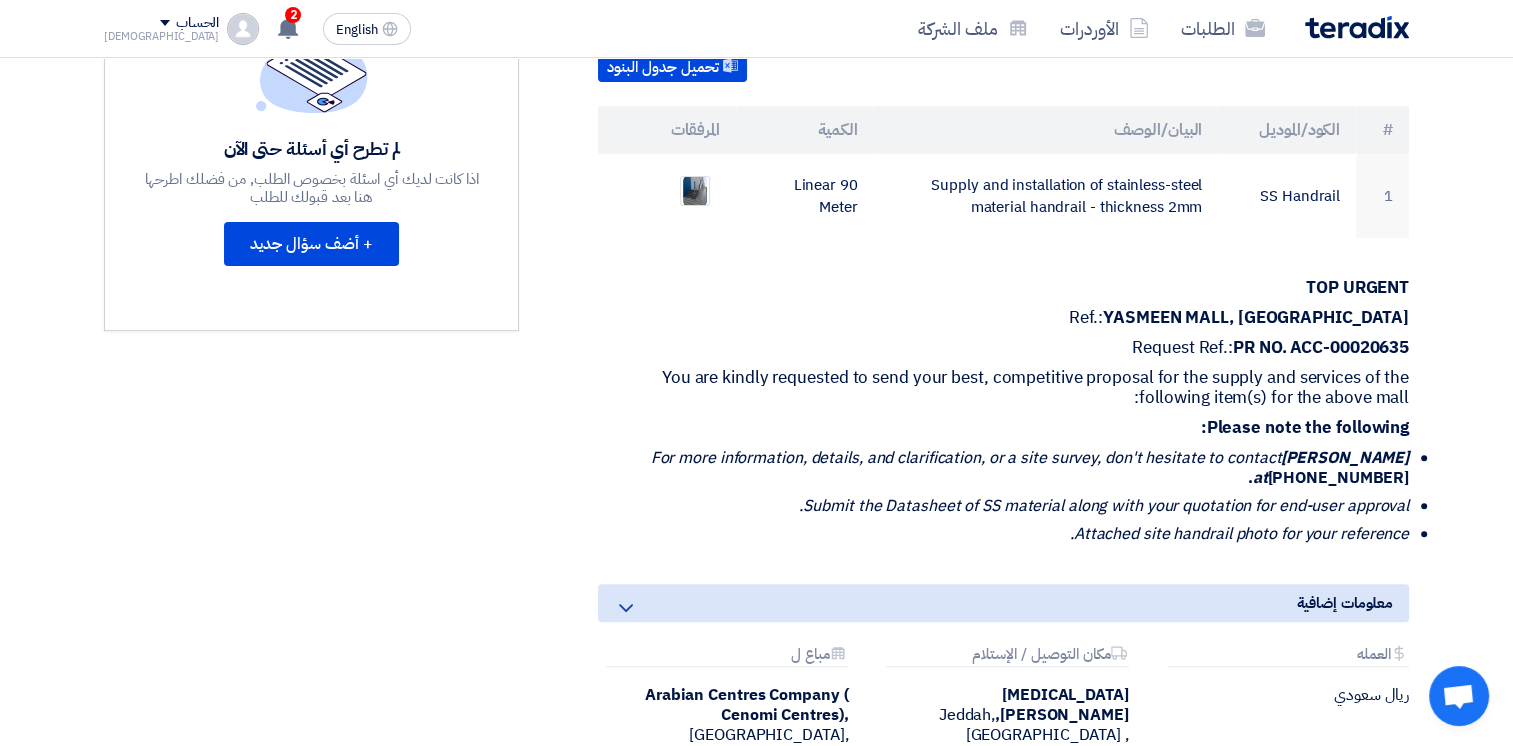 click on "Attached site handrail photo for your reference." 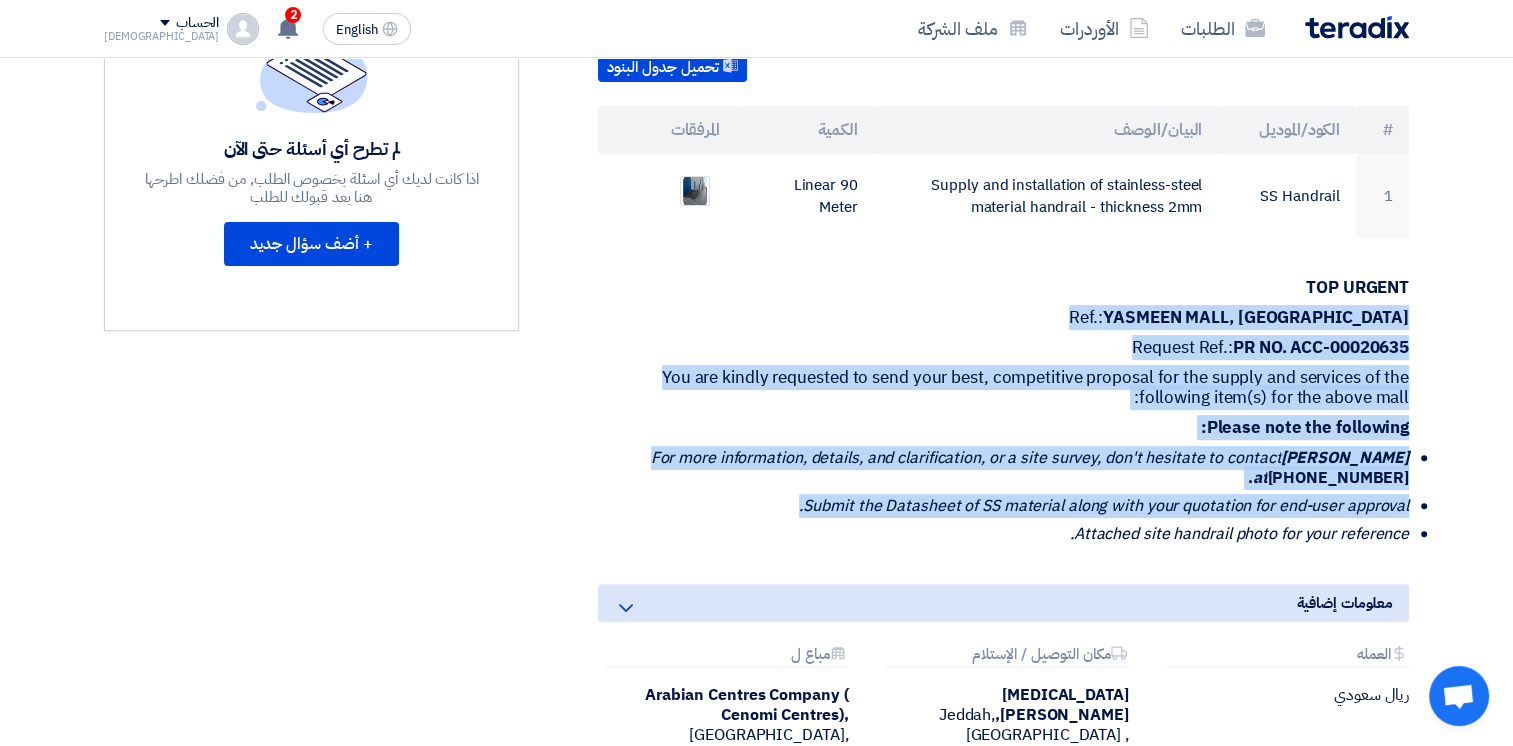 drag, startPoint x: 1412, startPoint y: 482, endPoint x: 1110, endPoint y: 238, distance: 388.2525 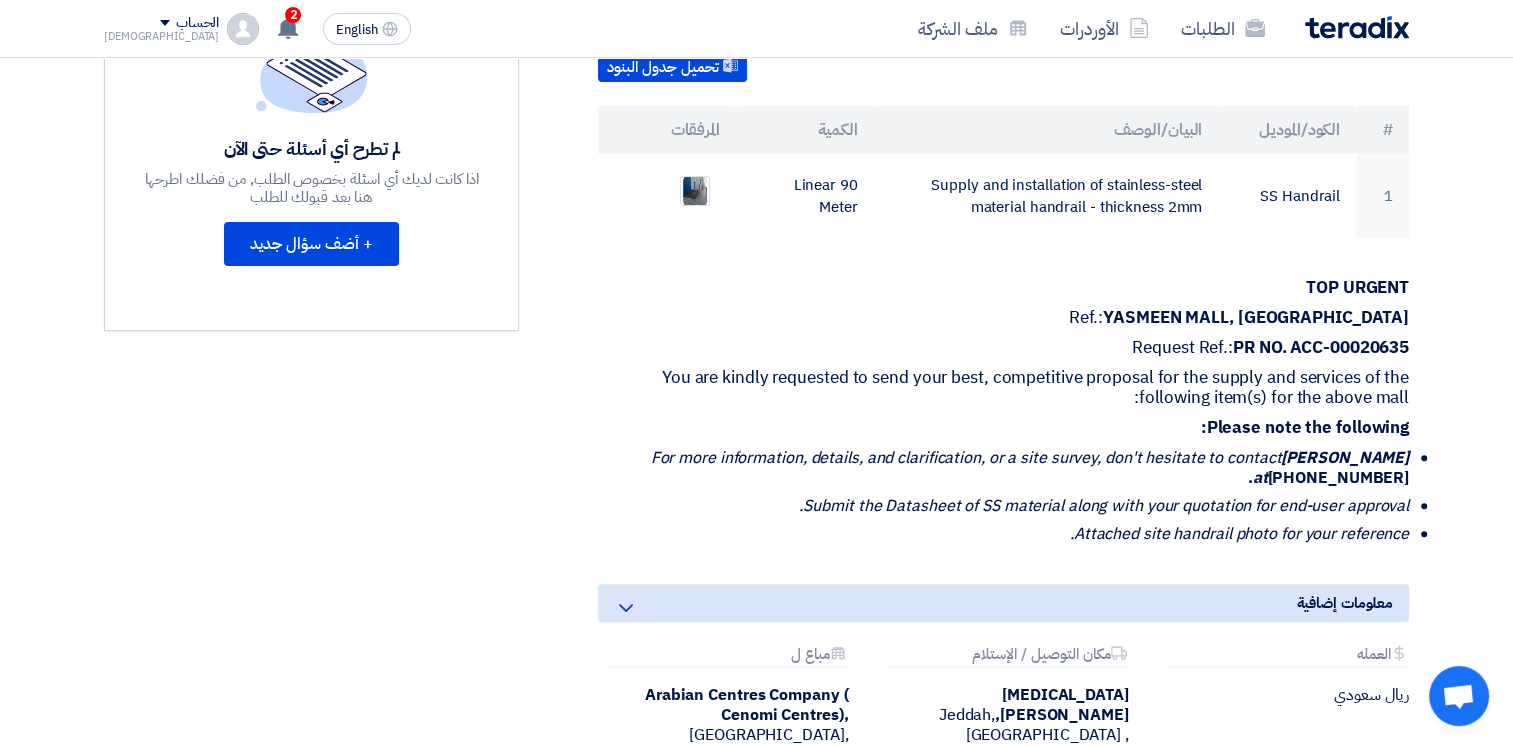 click on "TOP URGENT" 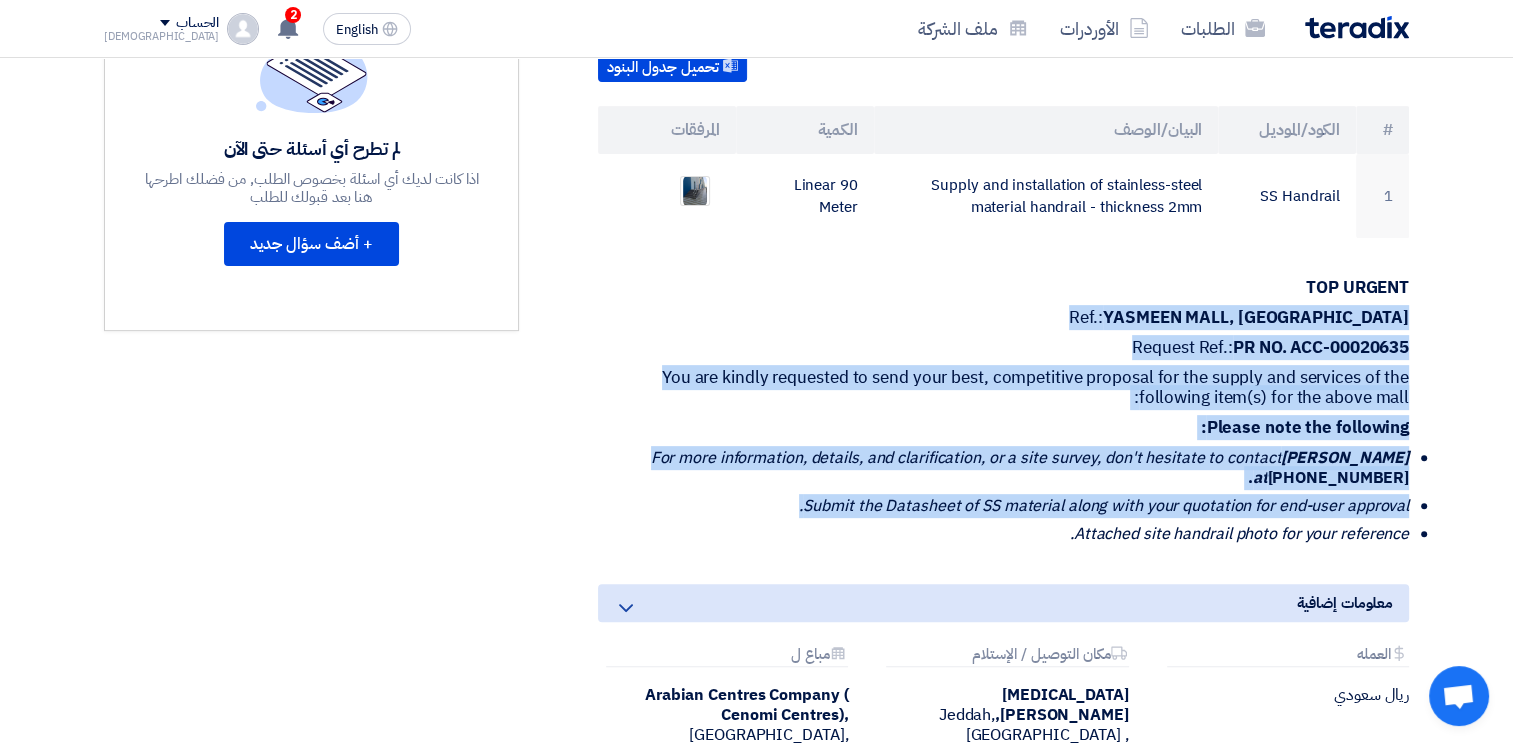 drag, startPoint x: 1307, startPoint y: 238, endPoint x: 1408, endPoint y: 489, distance: 270.5587 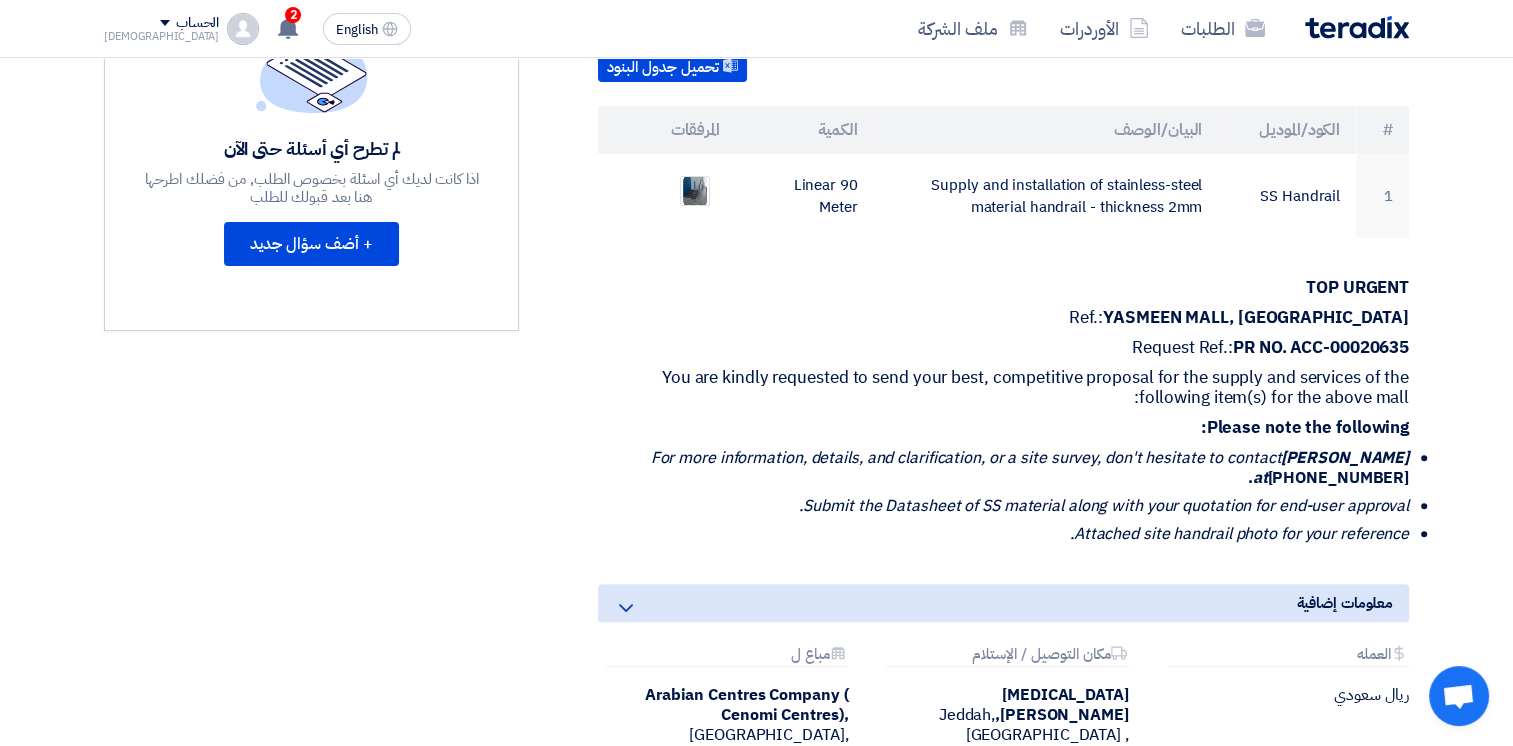 drag, startPoint x: 1408, startPoint y: 489, endPoint x: 1400, endPoint y: 482, distance: 10.630146 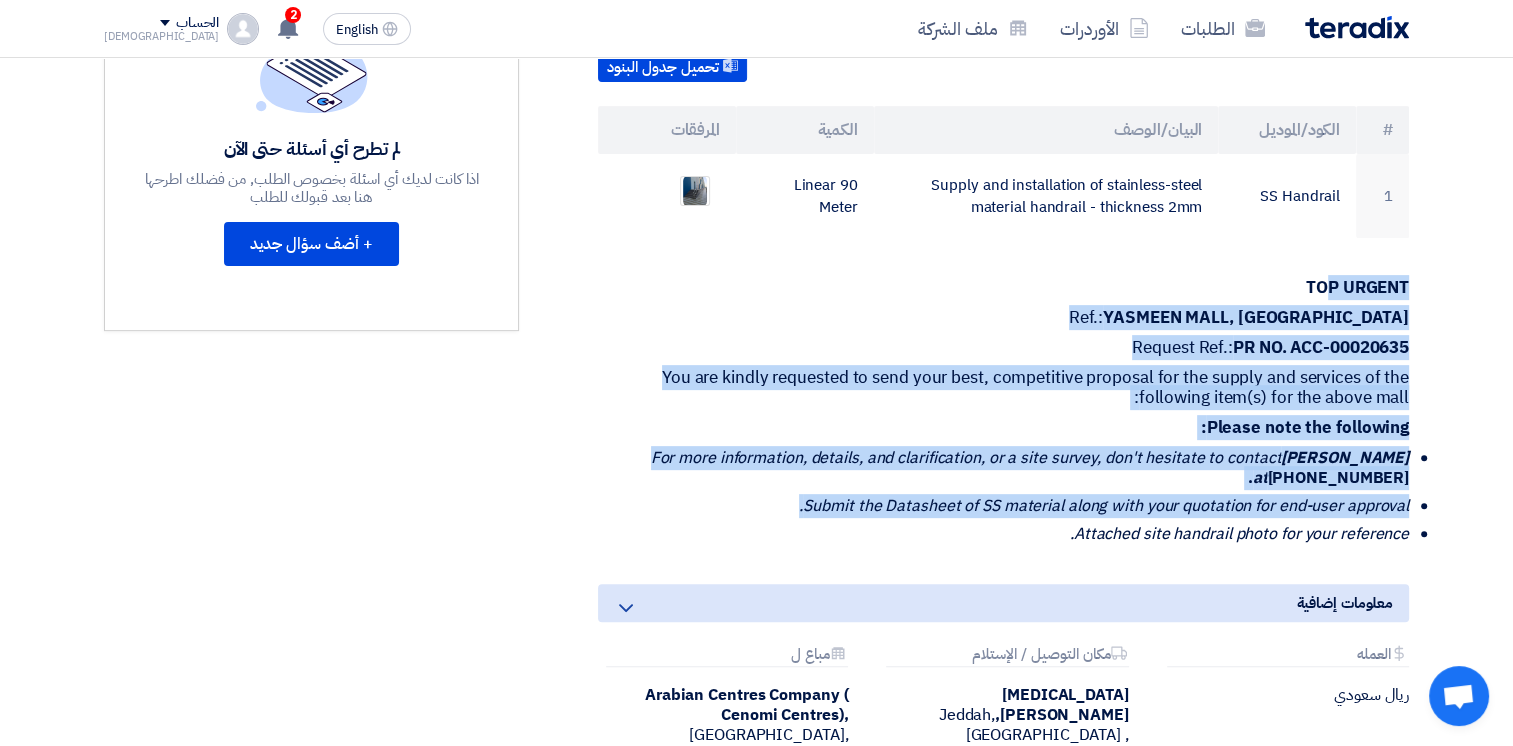 drag, startPoint x: 1412, startPoint y: 483, endPoint x: 1324, endPoint y: 242, distance: 256.56384 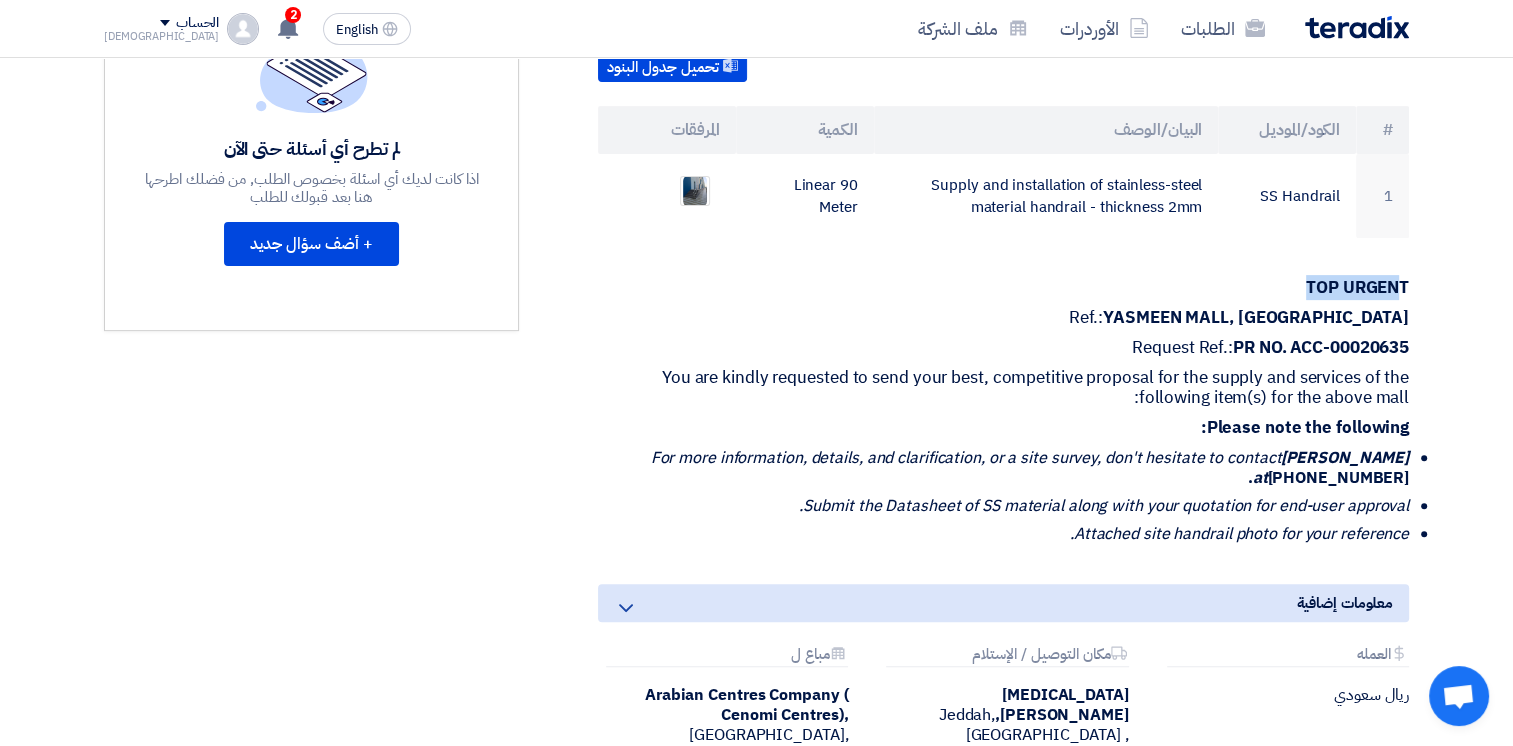 drag, startPoint x: 1309, startPoint y: 230, endPoint x: 1400, endPoint y: 244, distance: 92.070625 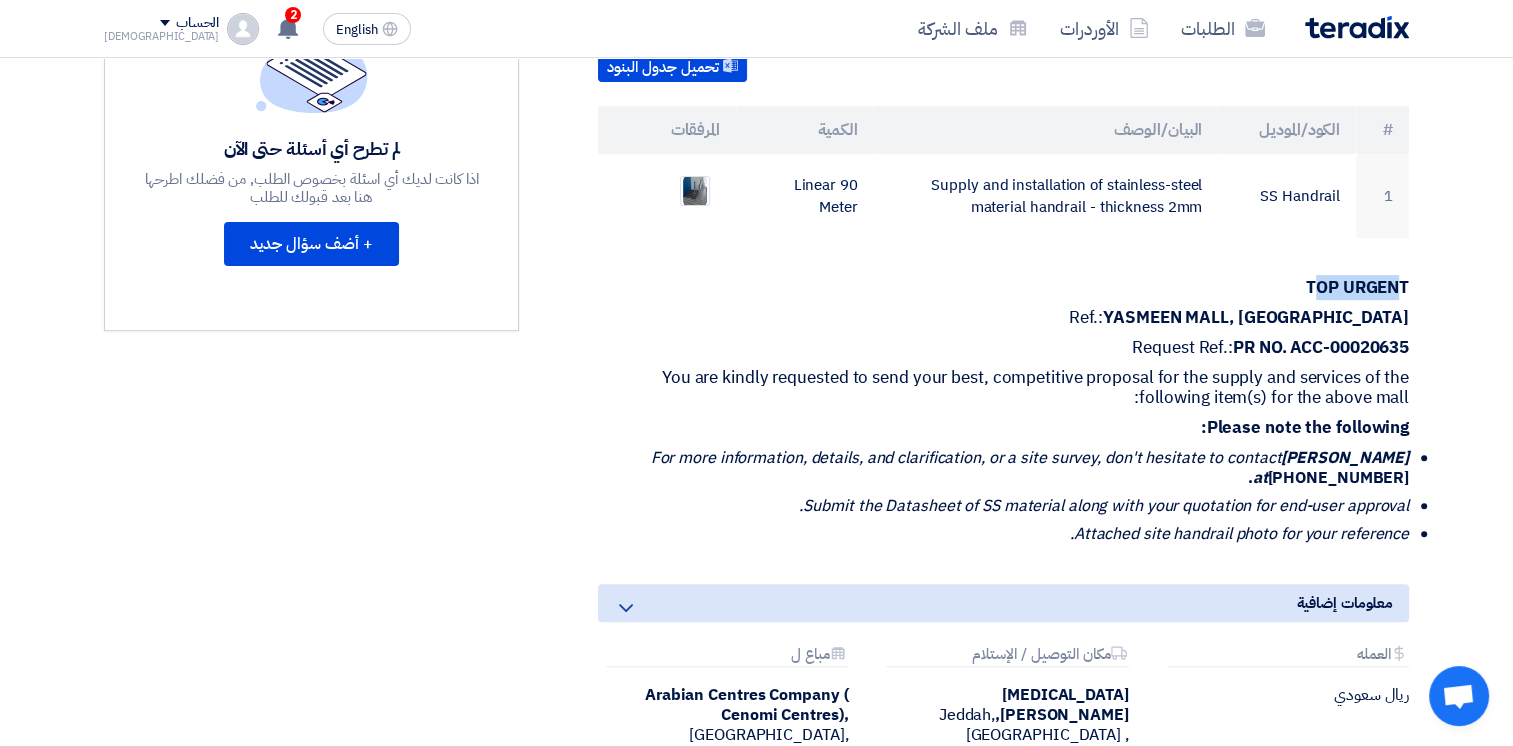 drag, startPoint x: 1314, startPoint y: 234, endPoint x: 1400, endPoint y: 241, distance: 86.28442 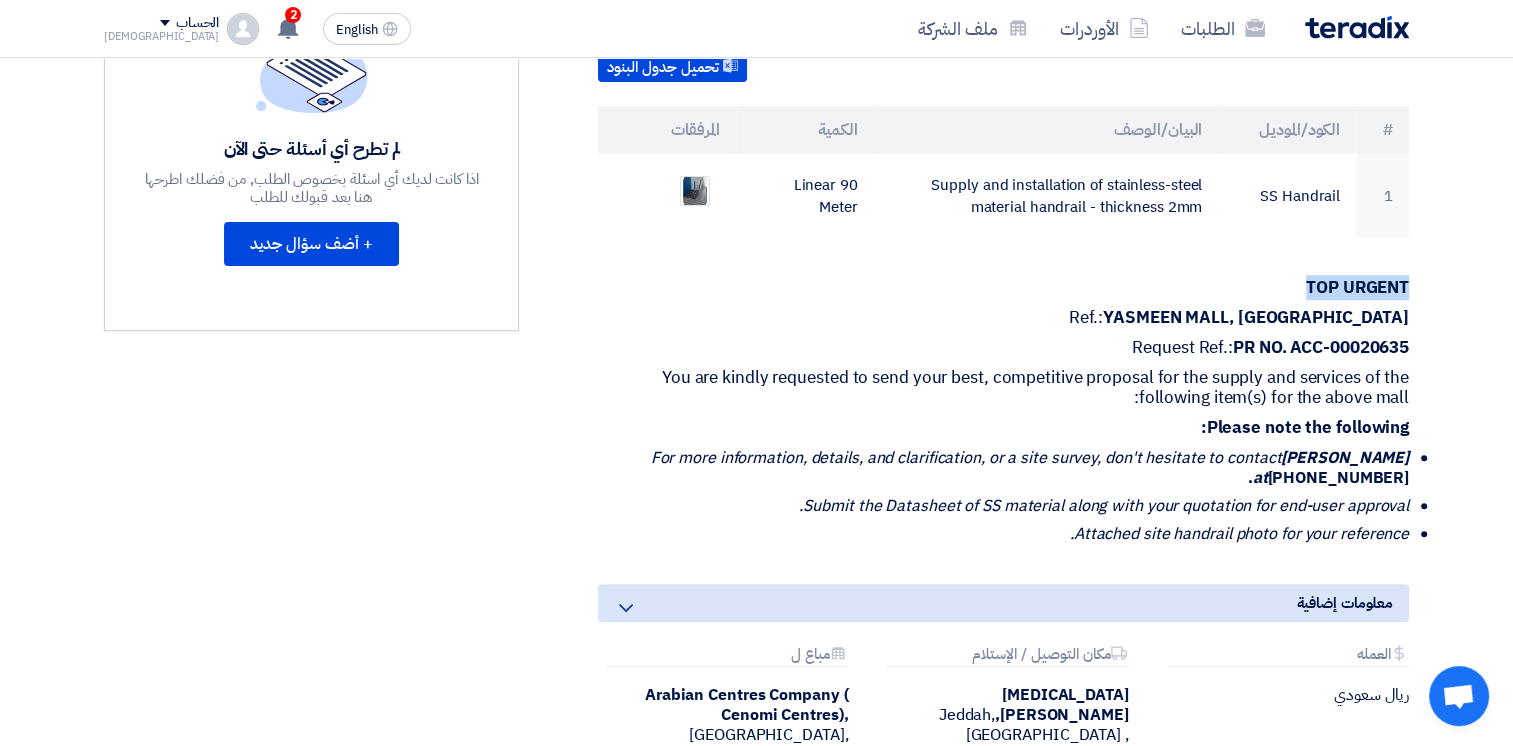 drag, startPoint x: 1308, startPoint y: 230, endPoint x: 1405, endPoint y: 236, distance: 97.18539 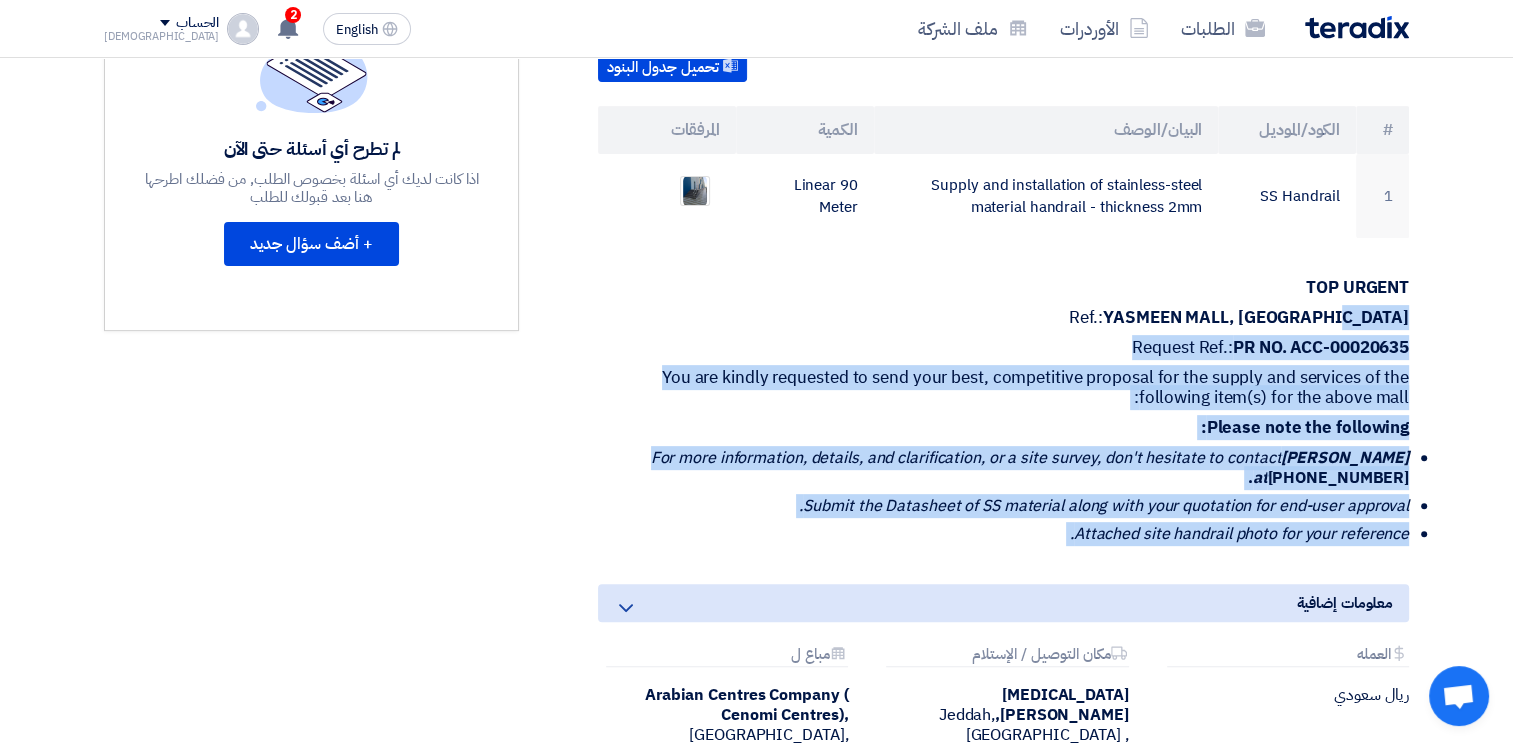 drag, startPoint x: 1063, startPoint y: 265, endPoint x: 1411, endPoint y: 493, distance: 416.03845 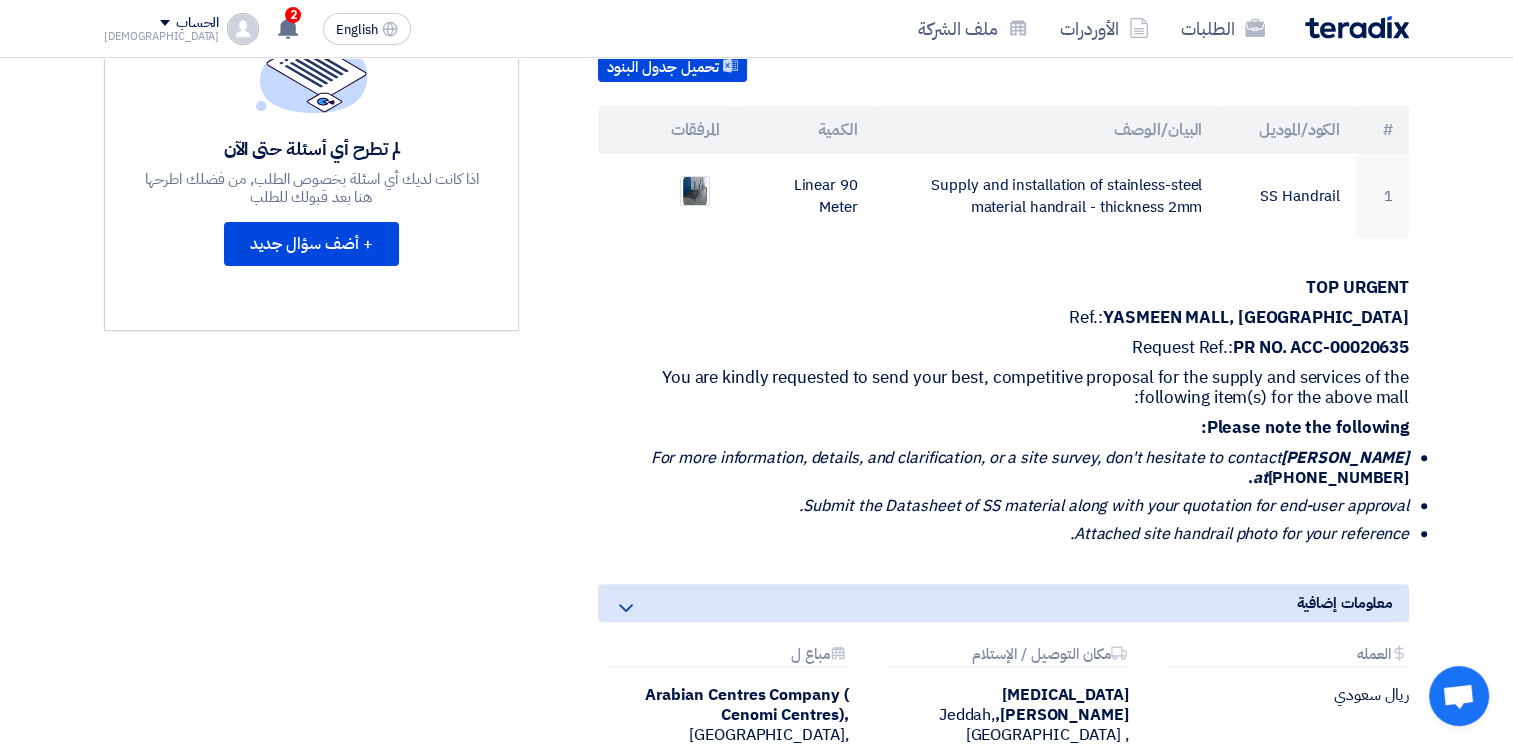 click on "Attached site handrail photo for your reference." 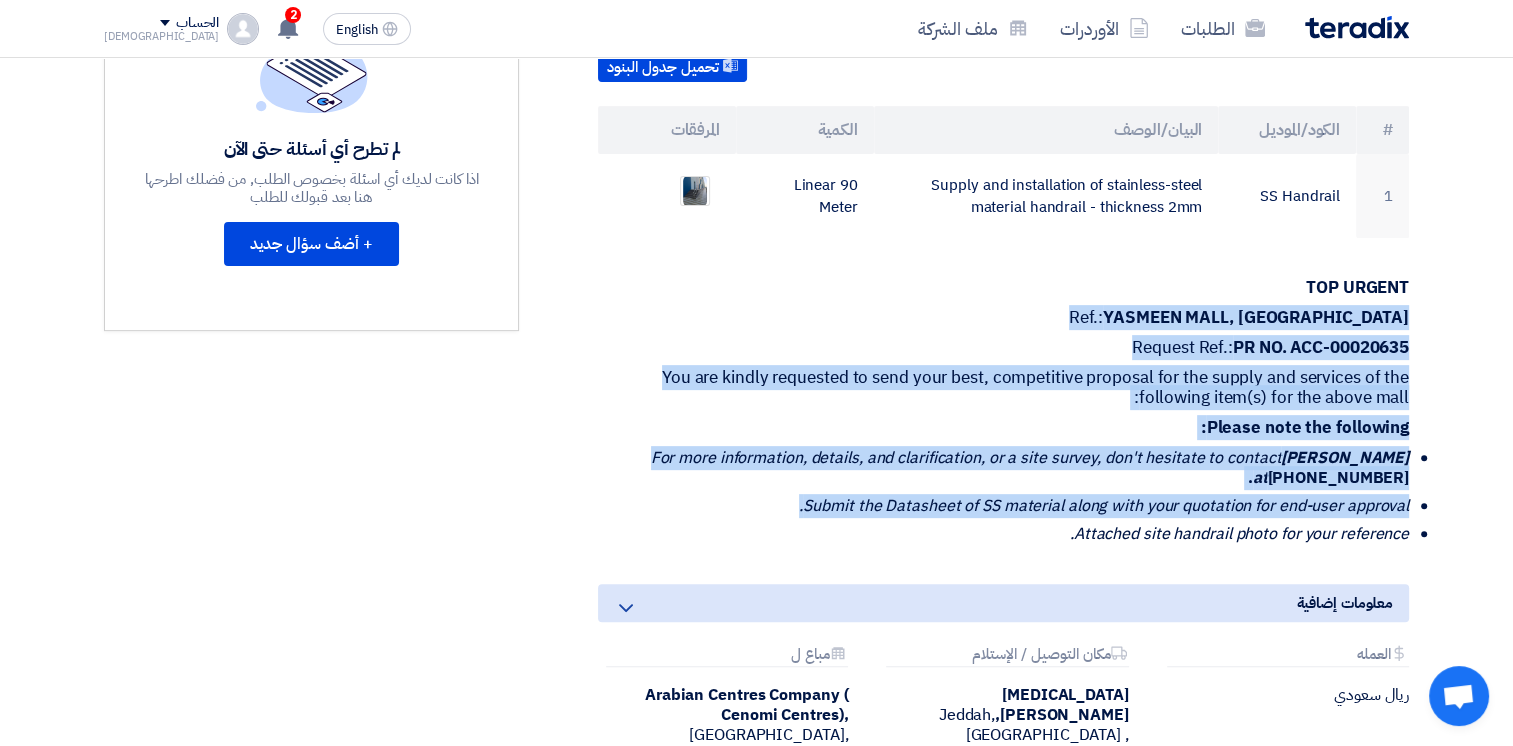 drag, startPoint x: 1416, startPoint y: 485, endPoint x: 1306, endPoint y: 225, distance: 282.3119 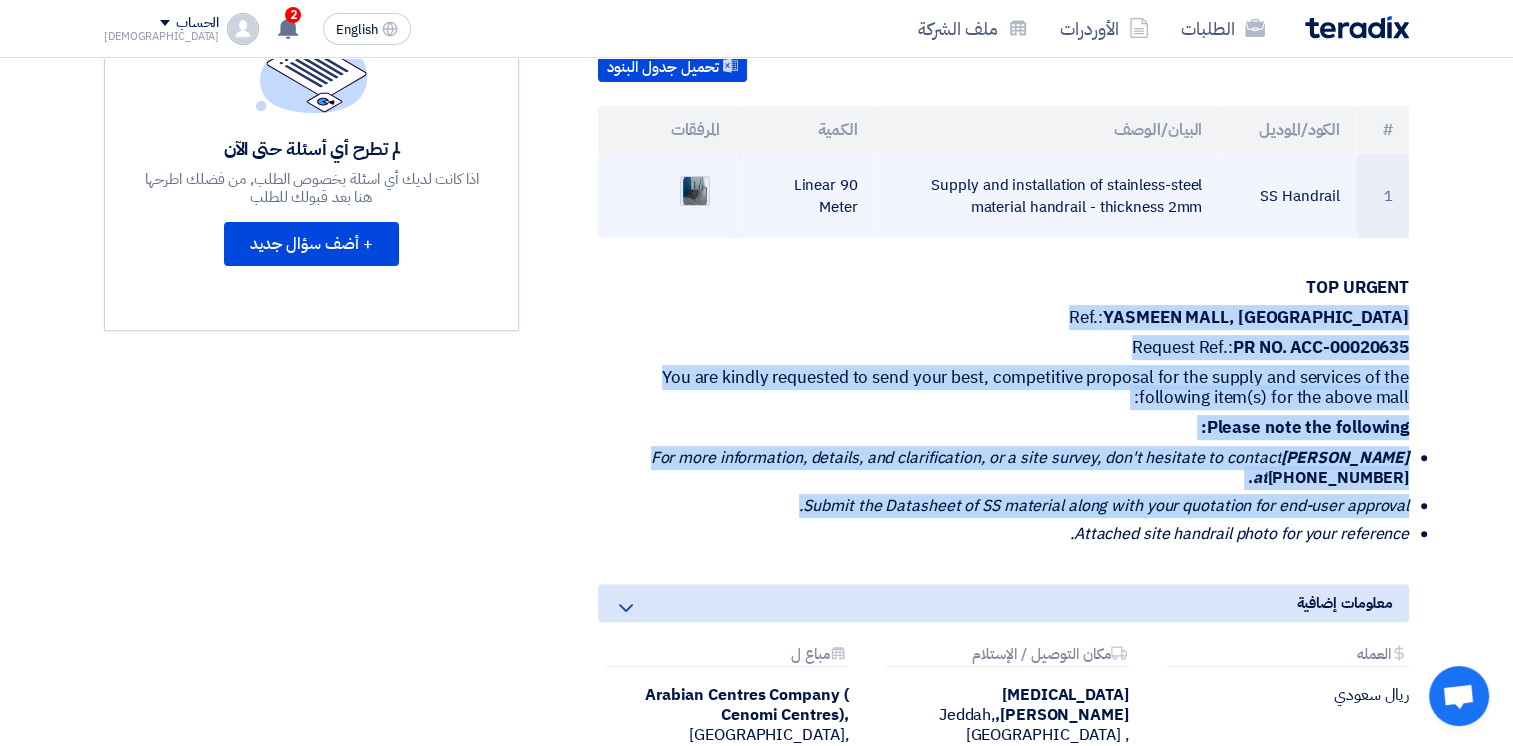 click 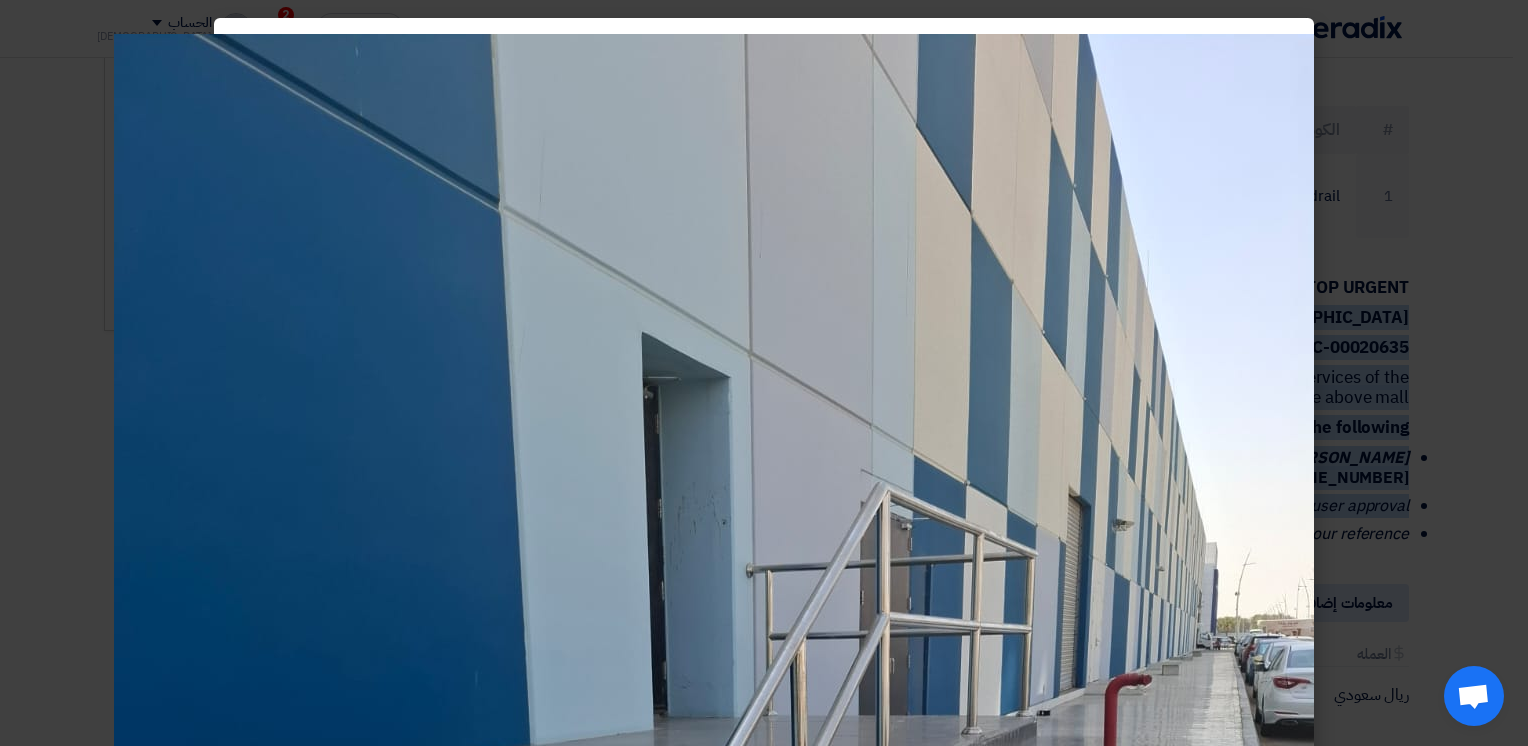 scroll, scrollTop: 500, scrollLeft: 0, axis: vertical 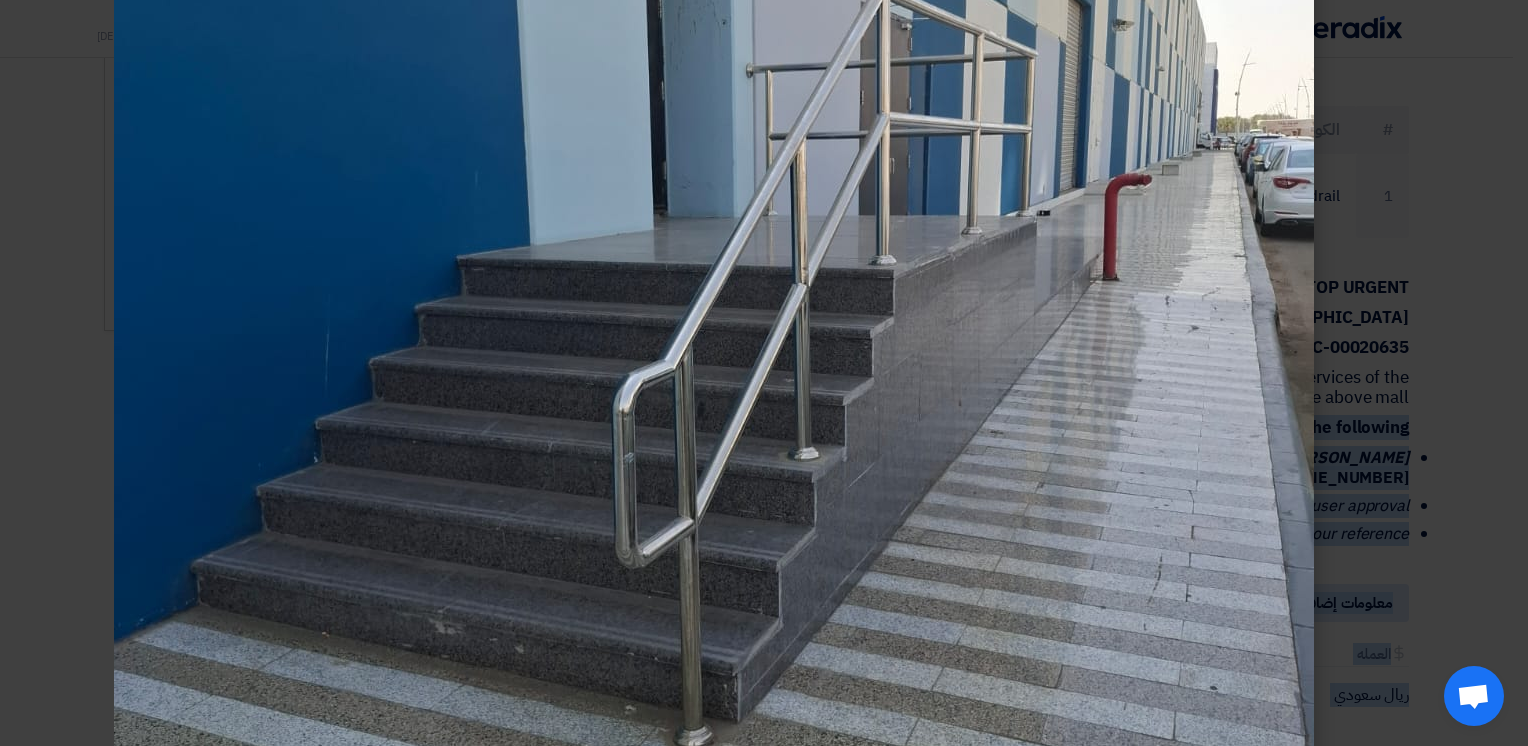click on "الطلبات
الأوردرات
ملف الشركة
English
EN
2
تم نشر طلب عروض أسعار جديد - شاهد التفاصيل
[DATE]" at bounding box center (764, 382) 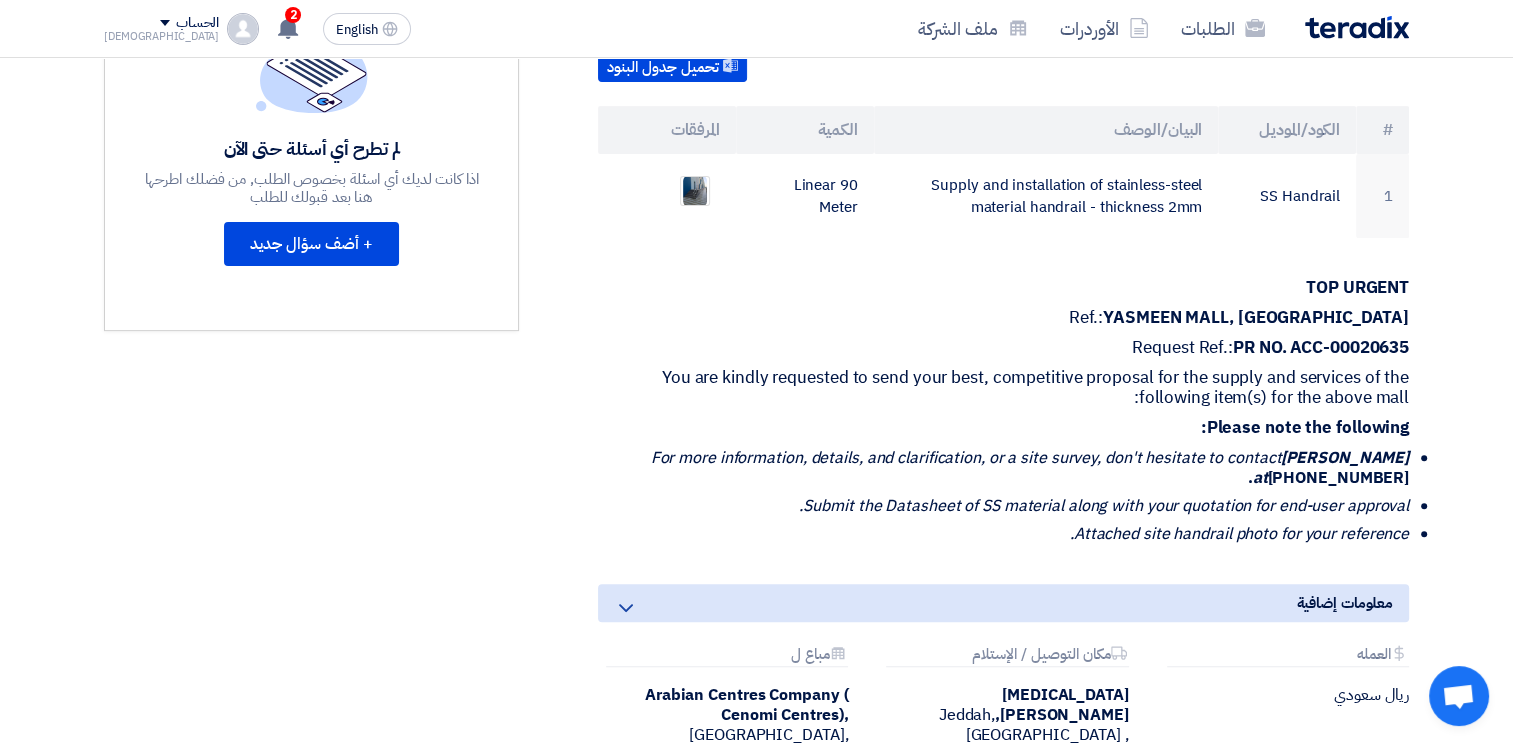 click on "PR NO. ACC-00020635" 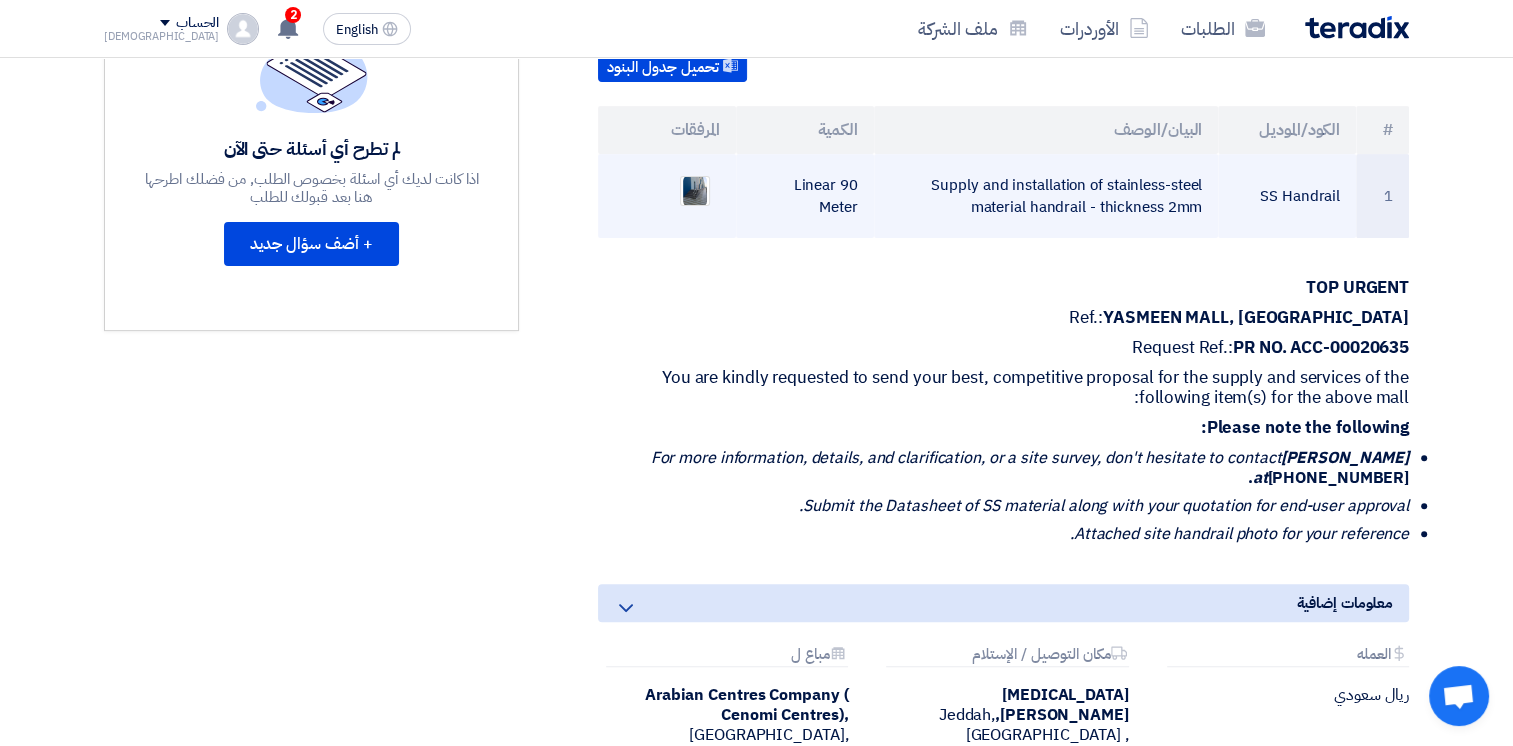 drag, startPoint x: 1105, startPoint y: 154, endPoint x: 1204, endPoint y: 156, distance: 99.0202 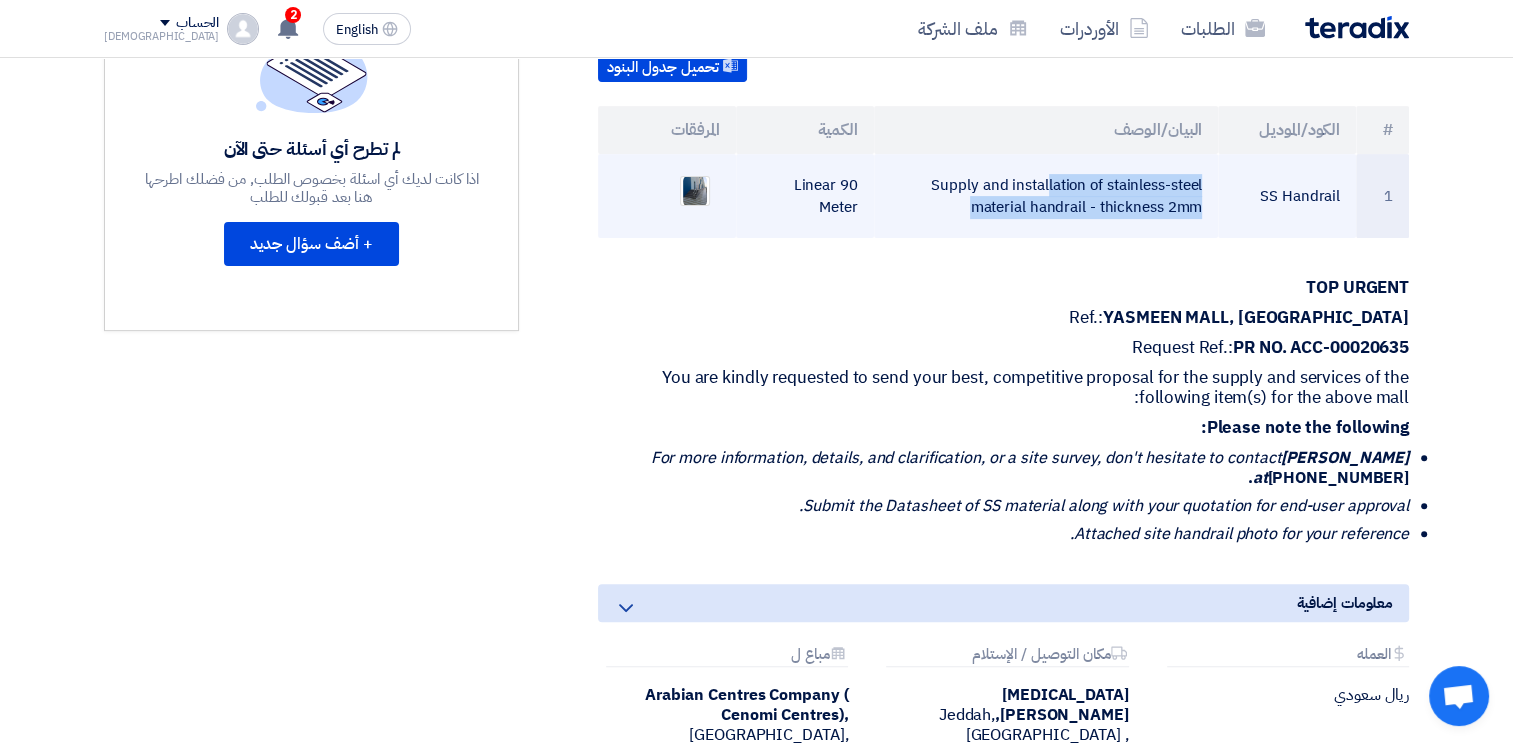 click on "Supply and installation of stainless-steel material handrail - thickness 2mm" 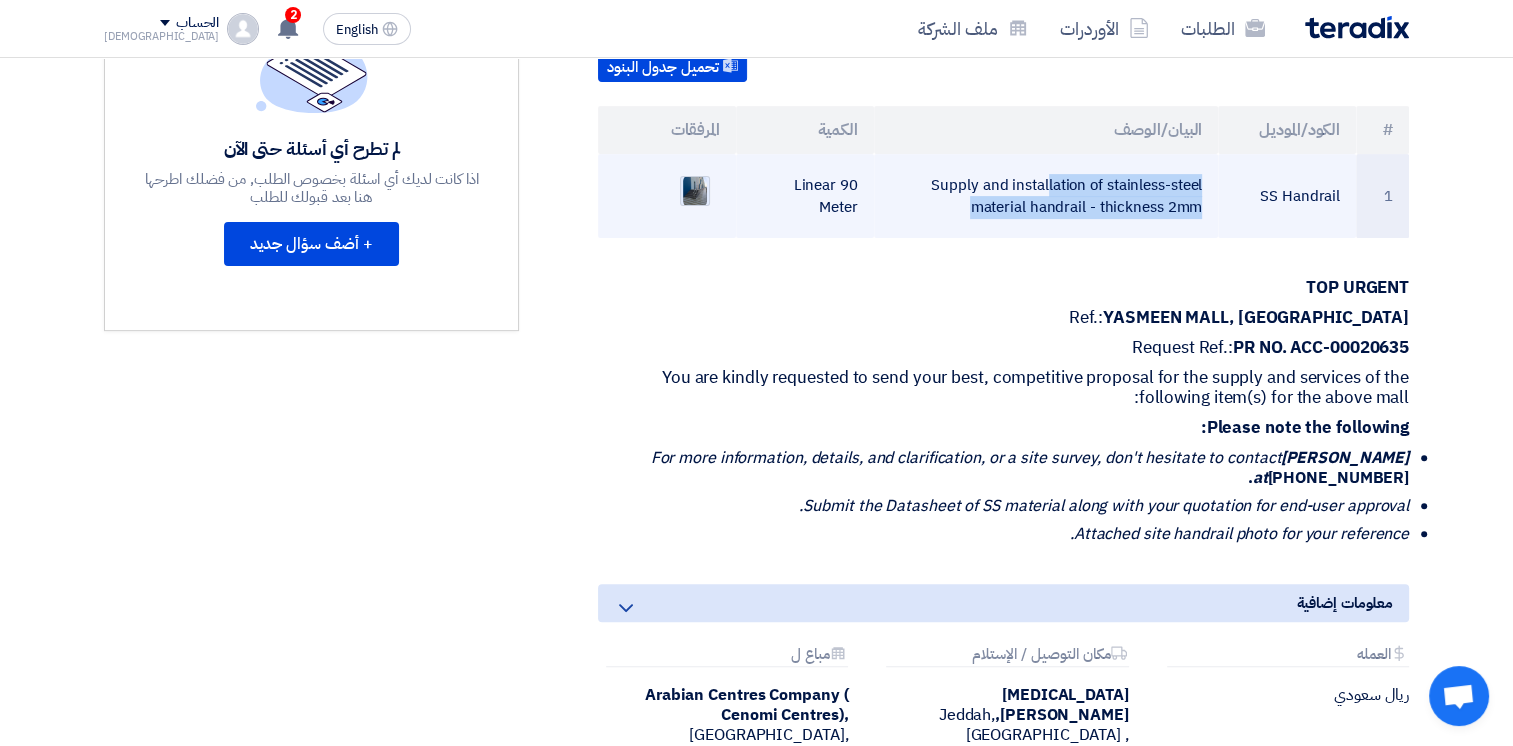 drag, startPoint x: 835, startPoint y: 146, endPoint x: 696, endPoint y: 137, distance: 139.29106 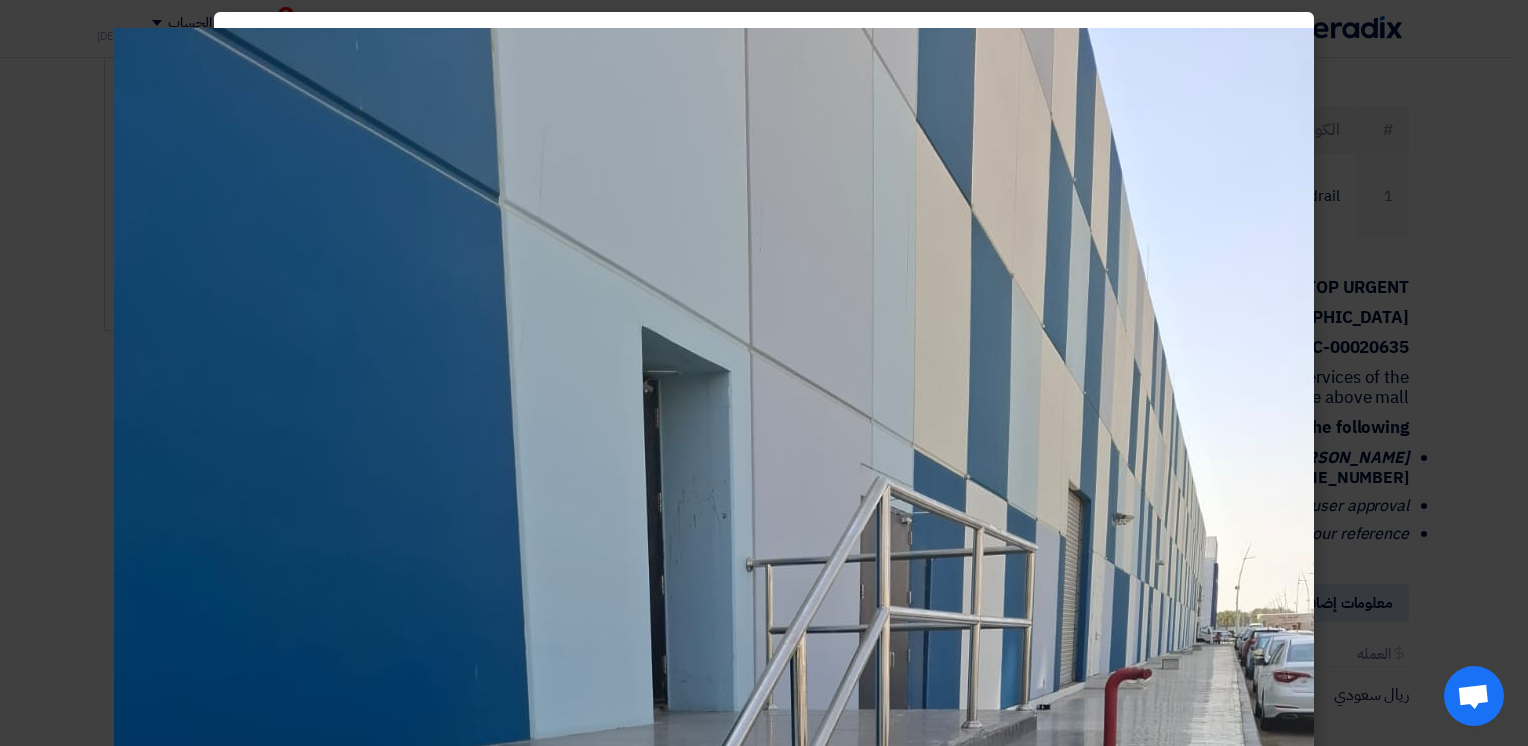 drag, startPoint x: 869, startPoint y: 376, endPoint x: 874, endPoint y: 398, distance: 22.561028 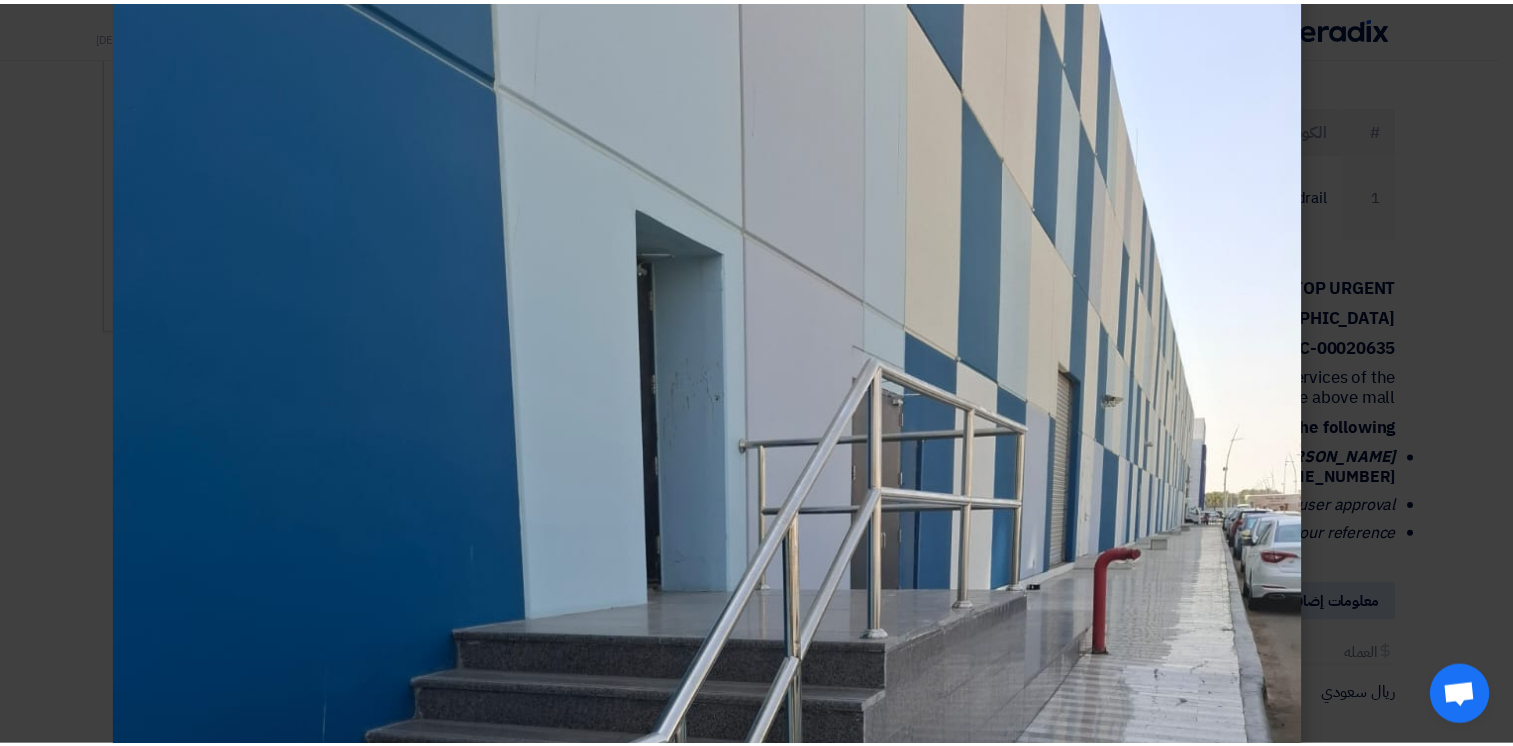 scroll, scrollTop: 500, scrollLeft: 0, axis: vertical 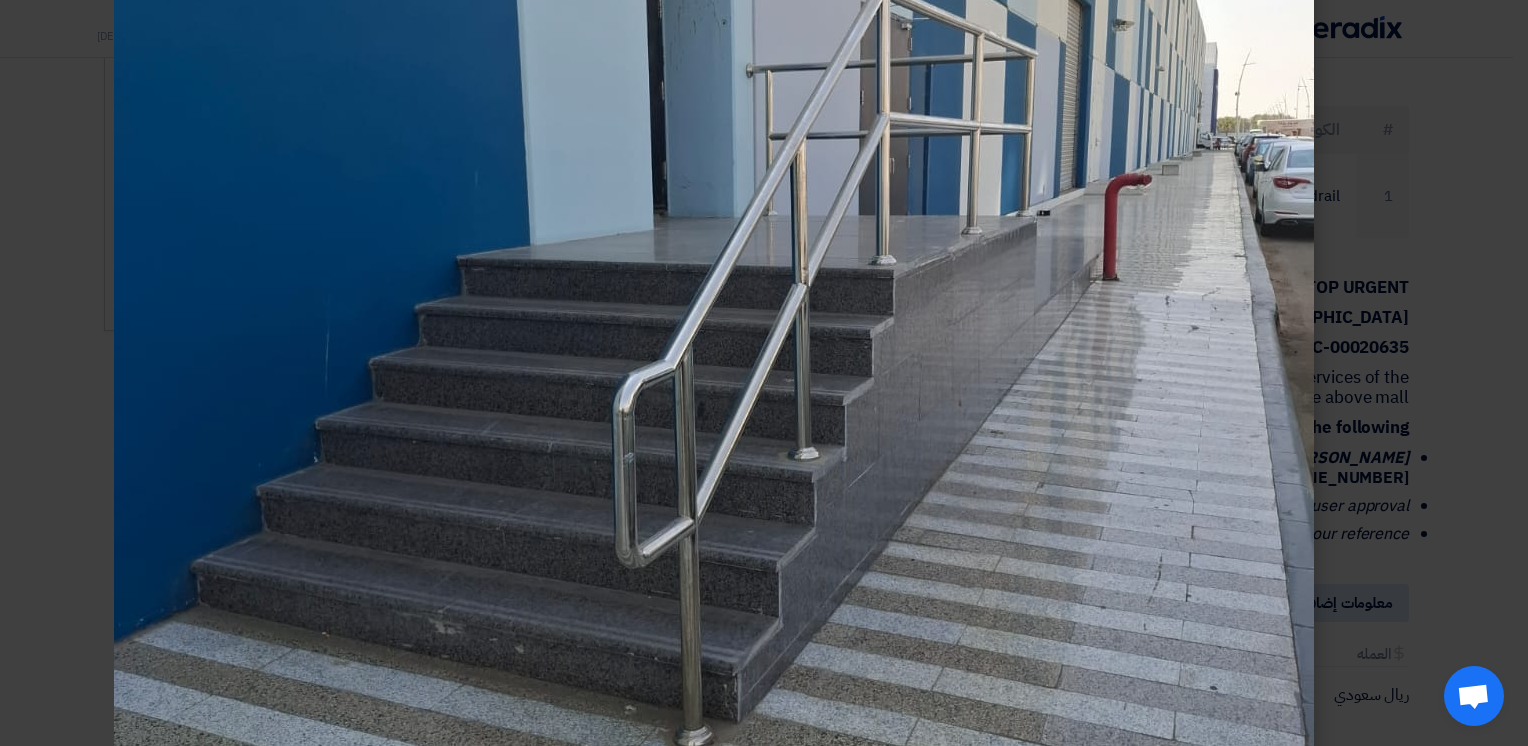 click 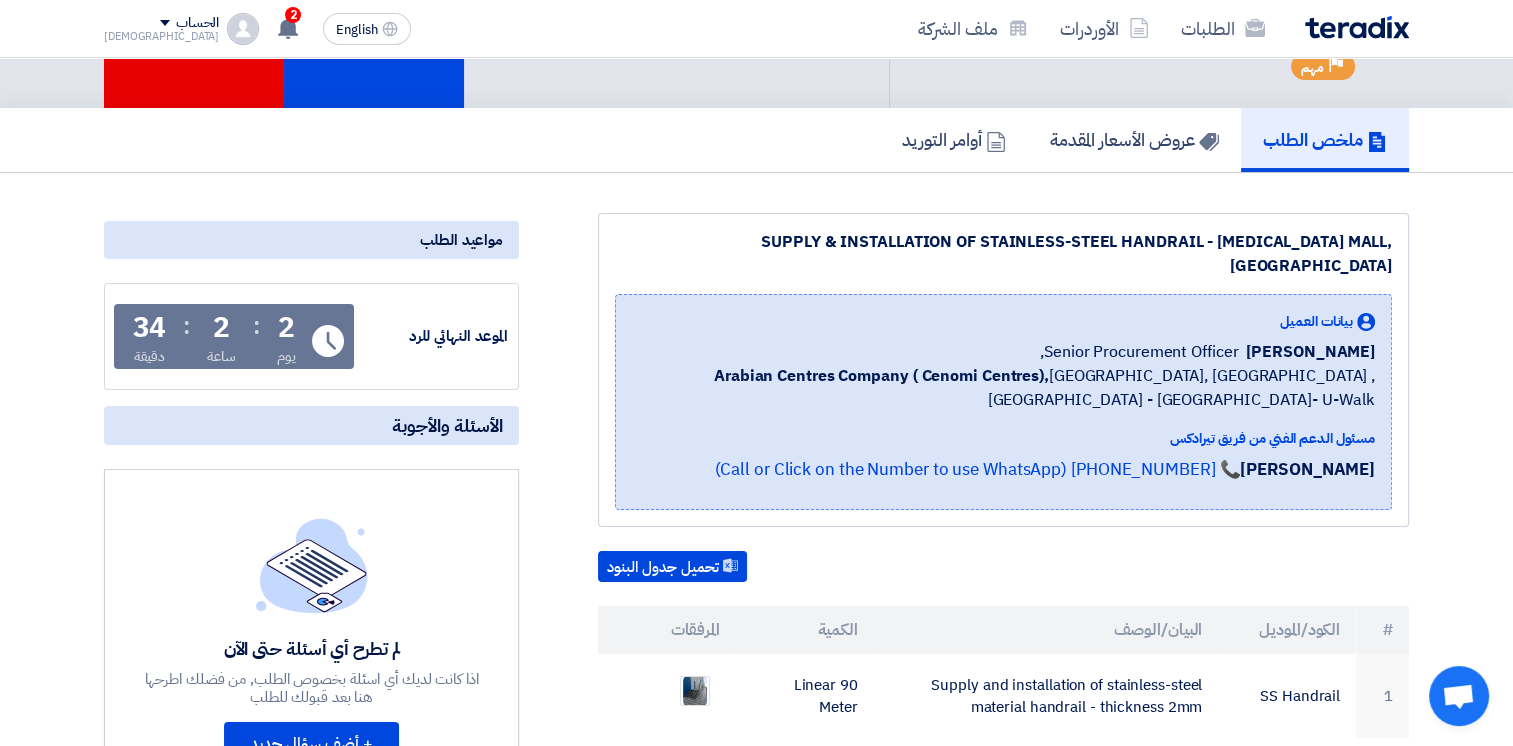 scroll, scrollTop: 643, scrollLeft: 0, axis: vertical 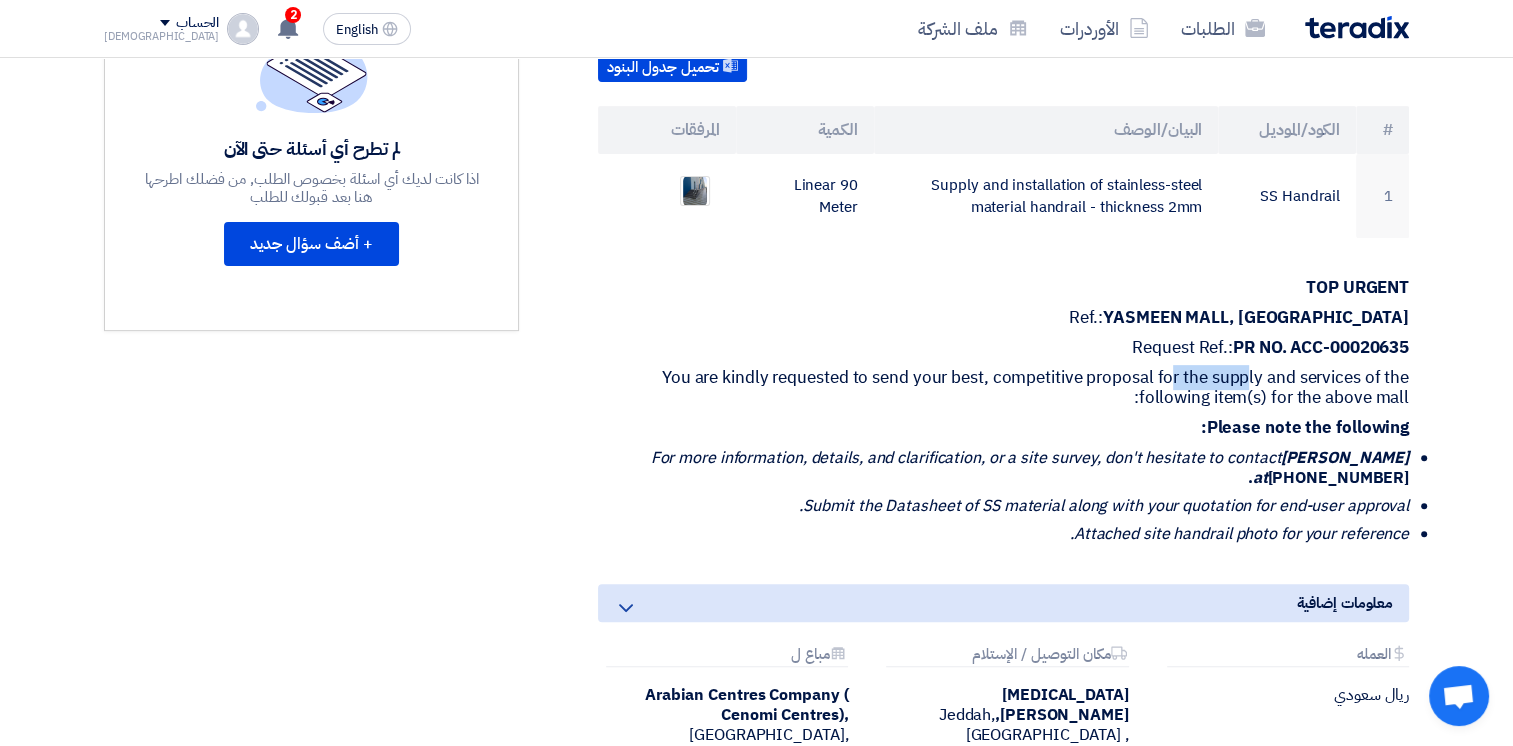 drag, startPoint x: 1169, startPoint y: 330, endPoint x: 1249, endPoint y: 332, distance: 80.024994 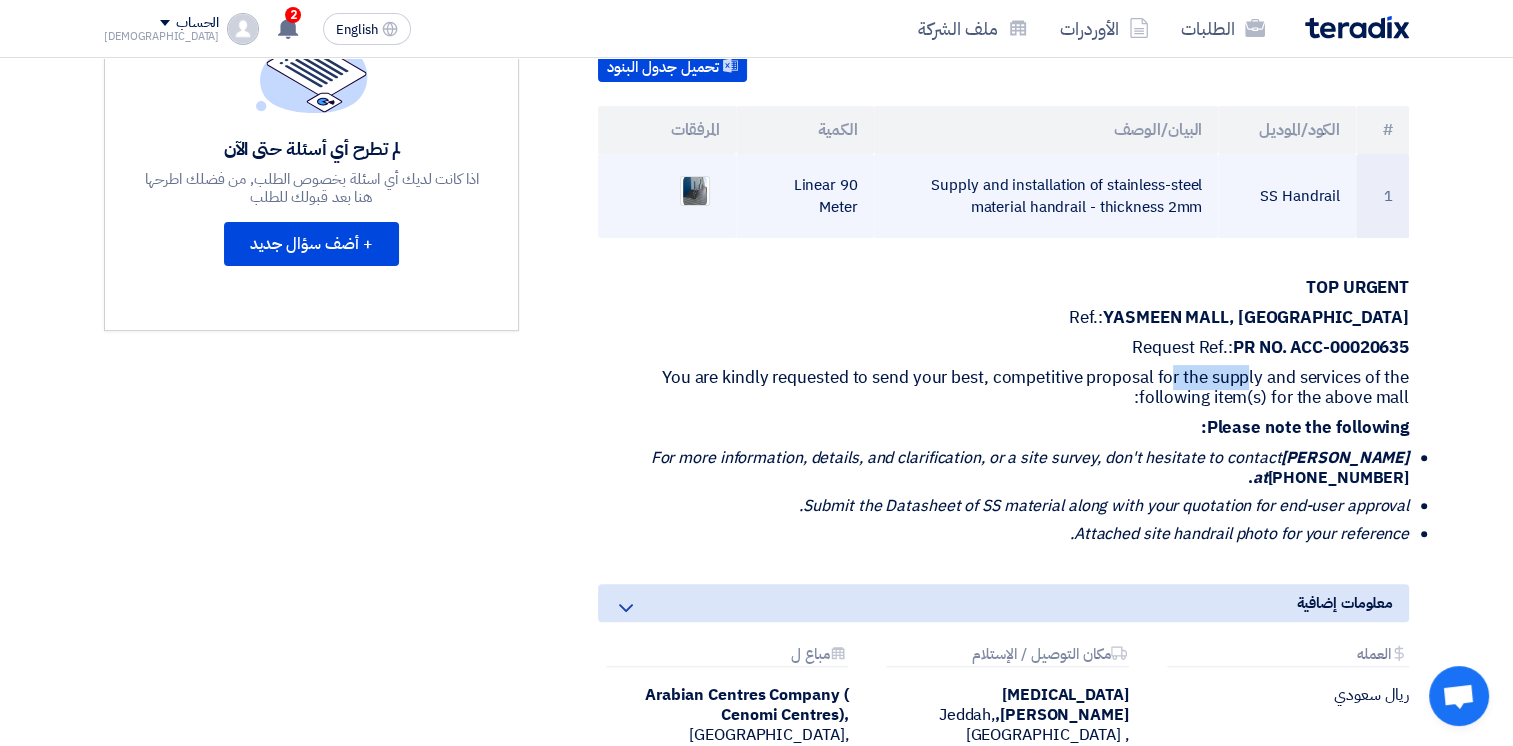 drag, startPoint x: 985, startPoint y: 156, endPoint x: 1188, endPoint y: 148, distance: 203.15758 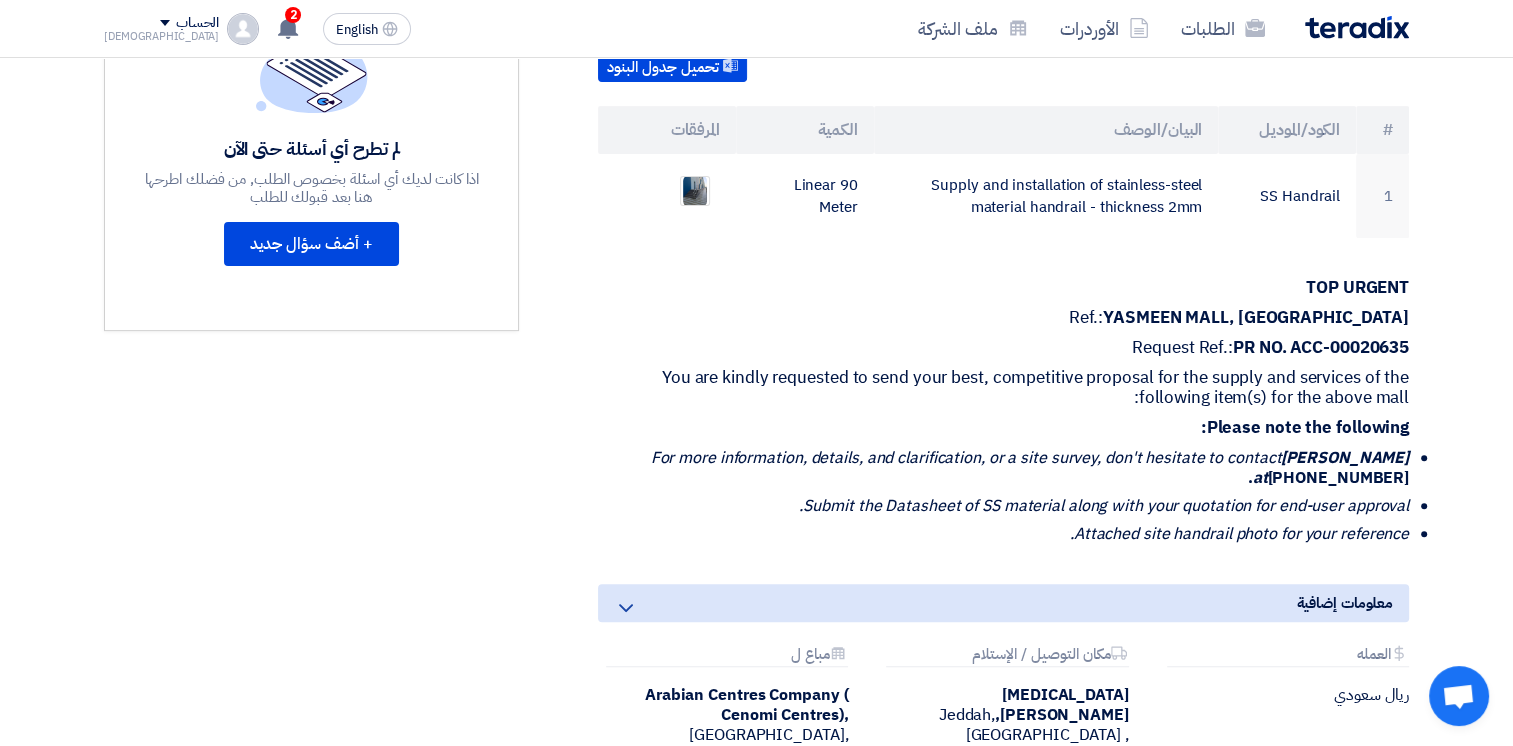 click on "Ref.:                          [PERSON_NAME] MALL, [GEOGRAPHIC_DATA]" 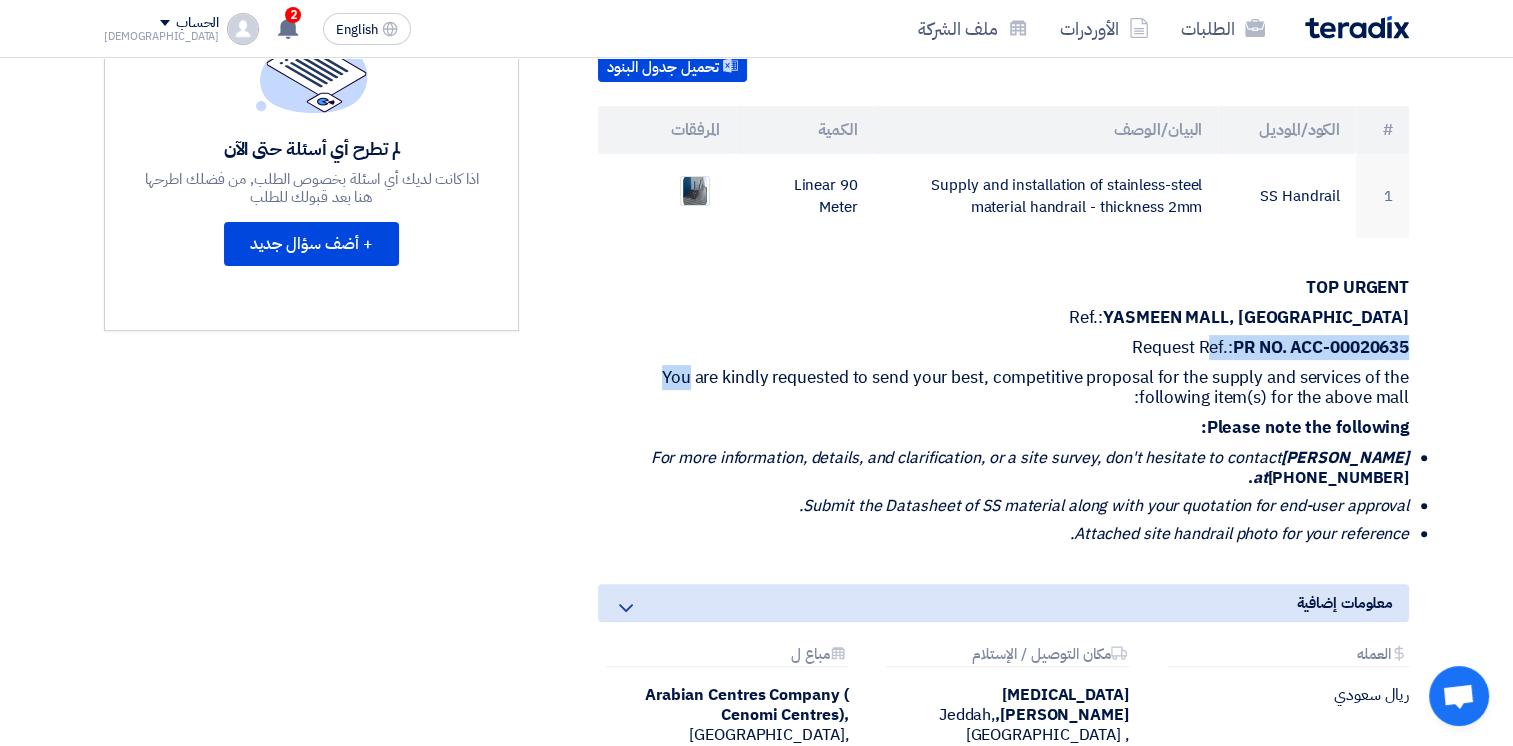 drag, startPoint x: 686, startPoint y: 325, endPoint x: 1178, endPoint y: 306, distance: 492.36673 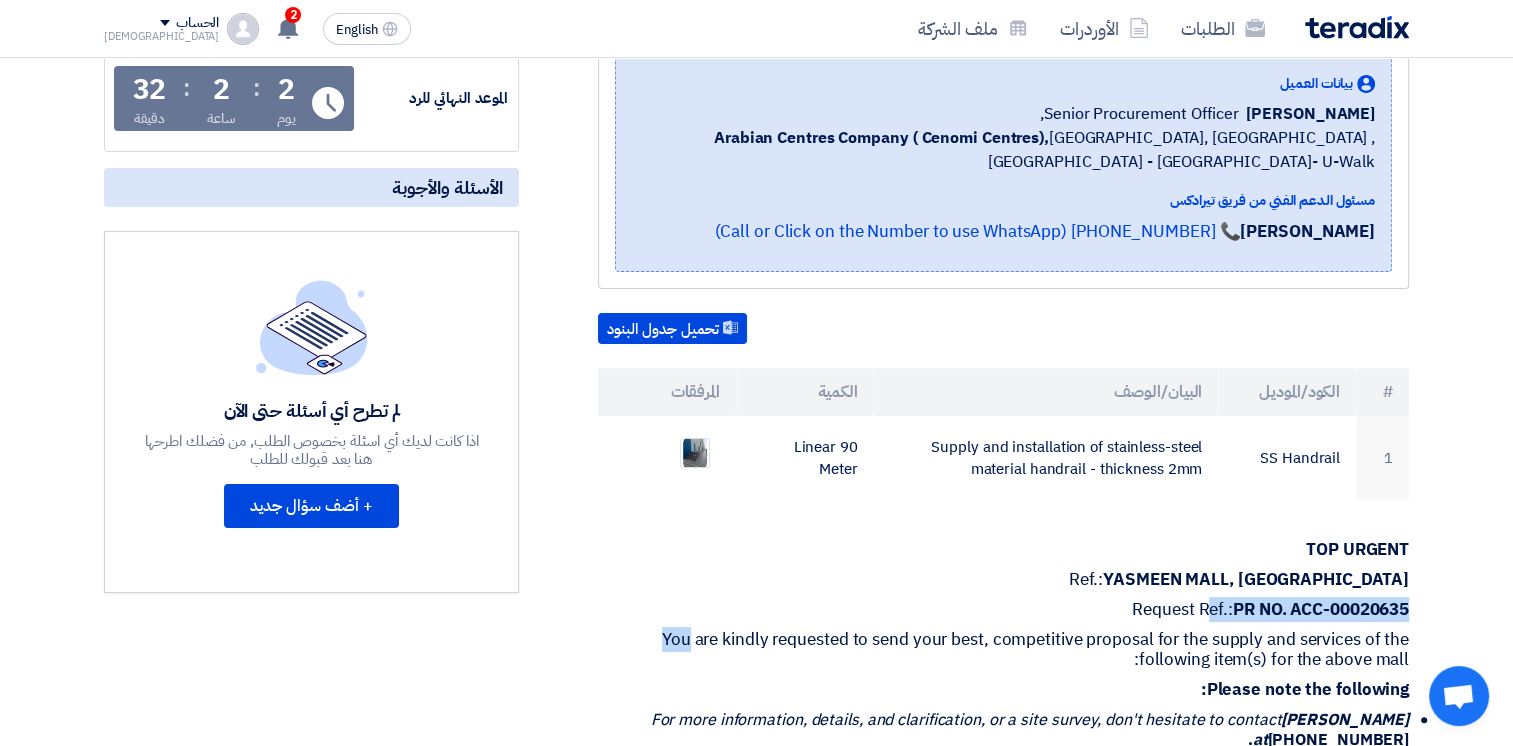 scroll, scrollTop: 143, scrollLeft: 0, axis: vertical 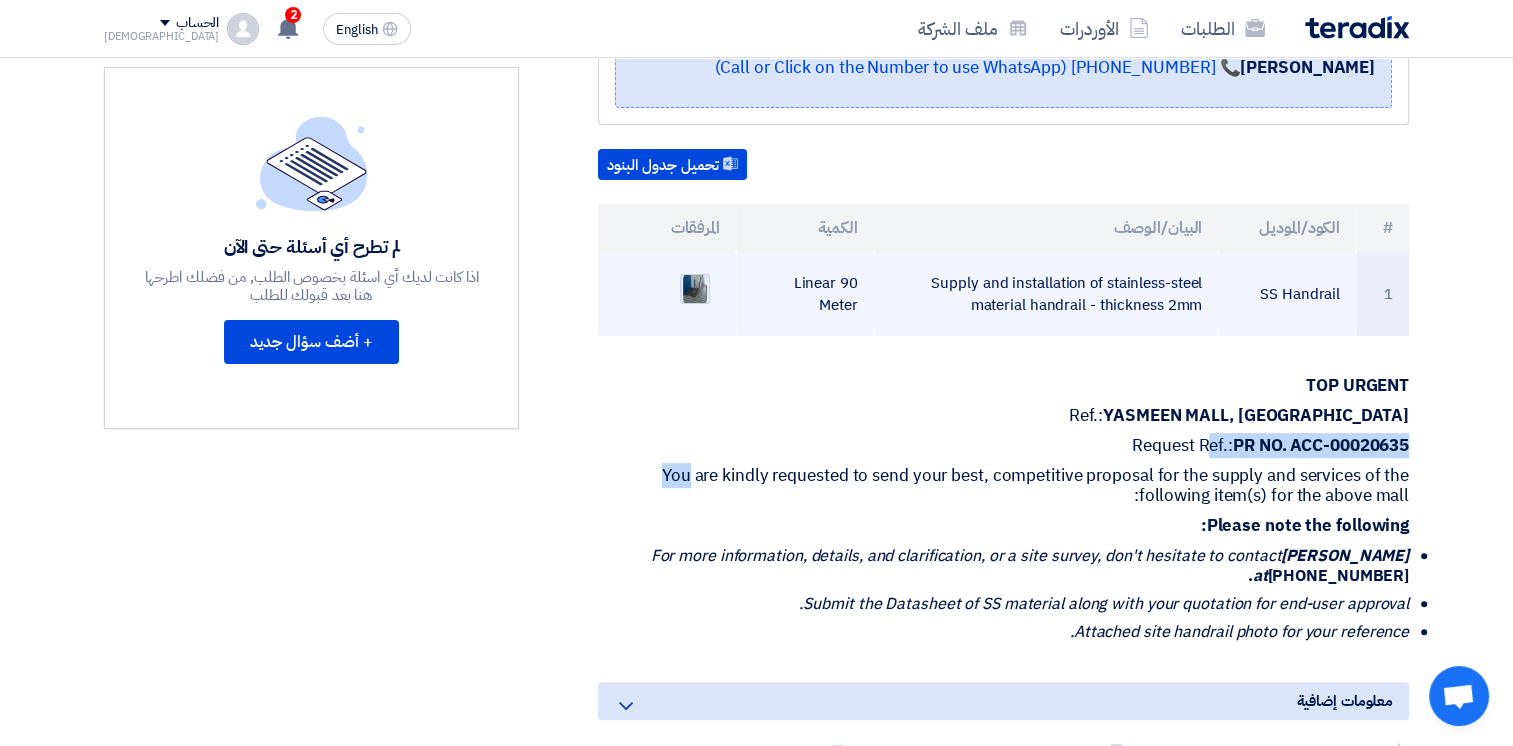 click 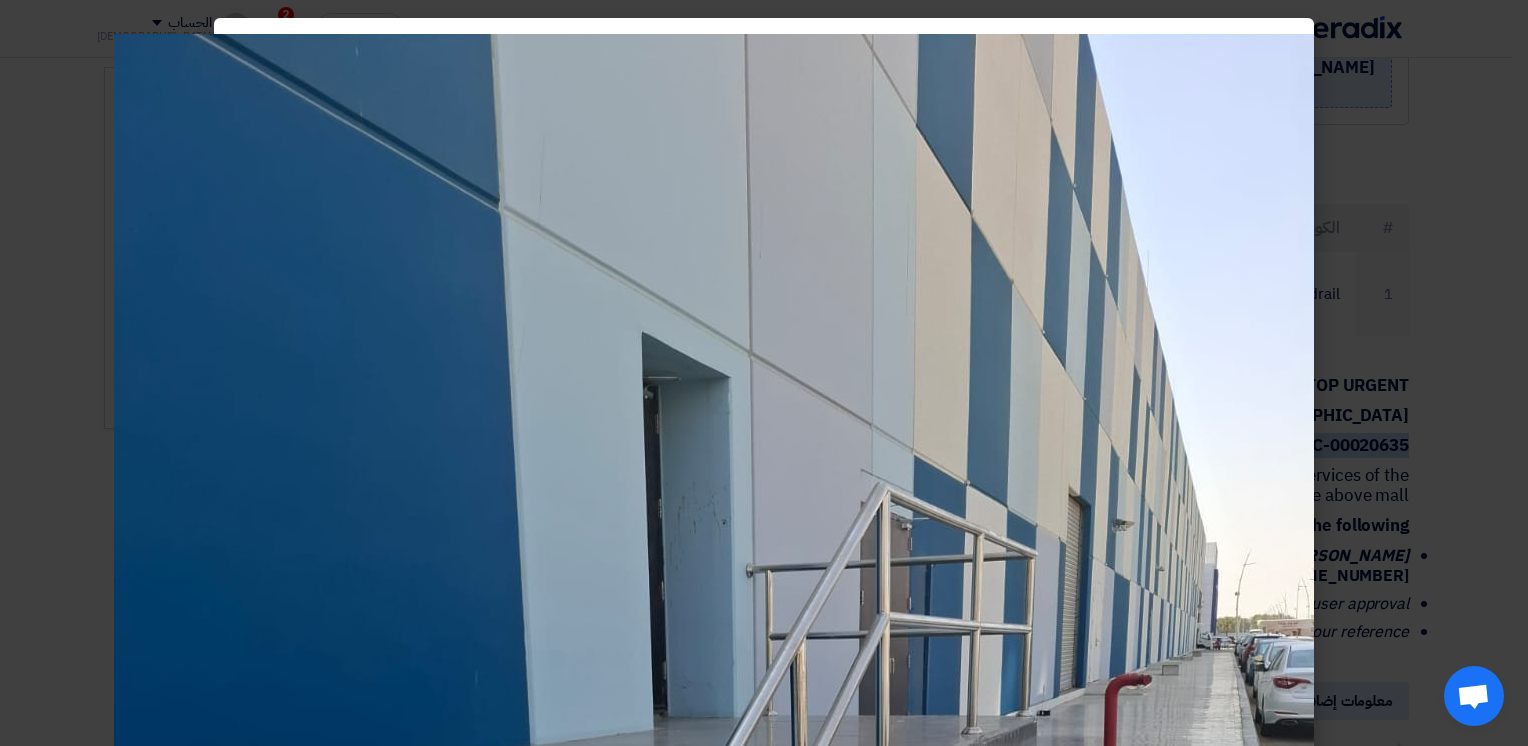 scroll, scrollTop: 500, scrollLeft: 0, axis: vertical 